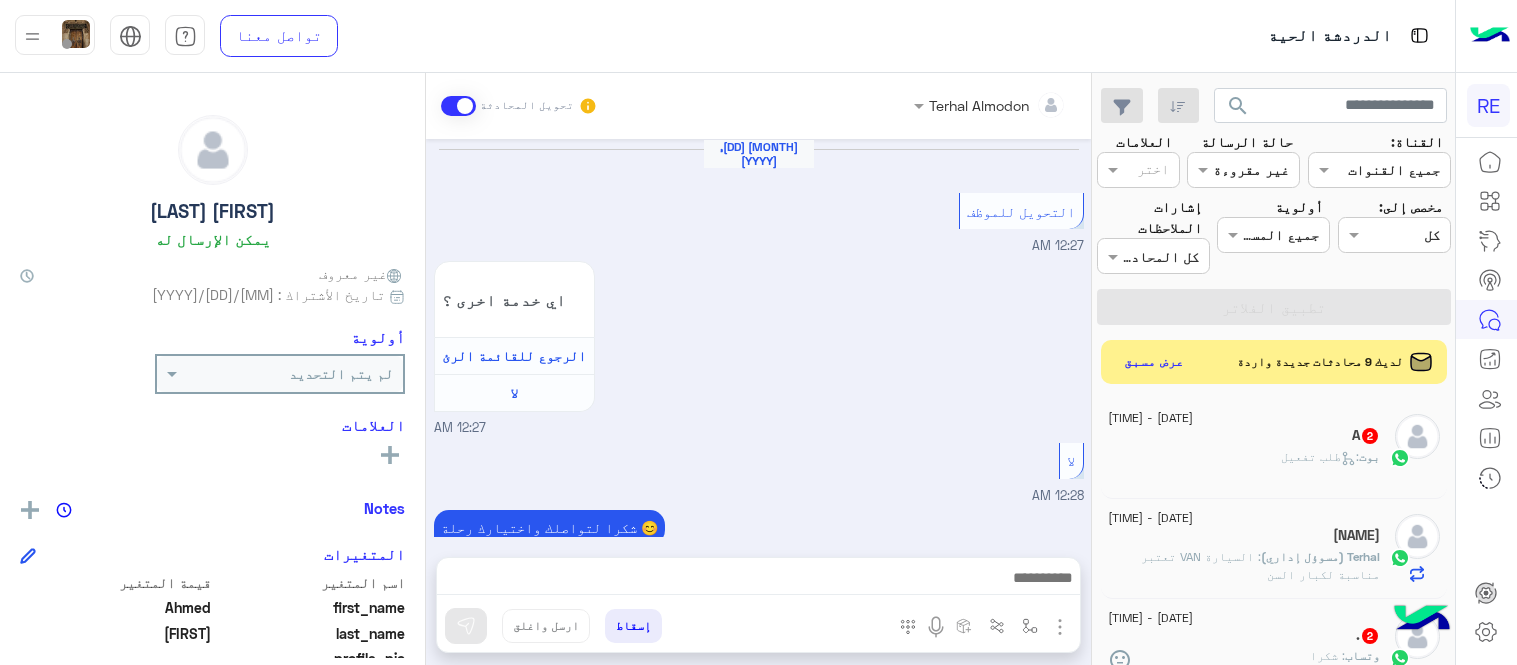scroll, scrollTop: 0, scrollLeft: 0, axis: both 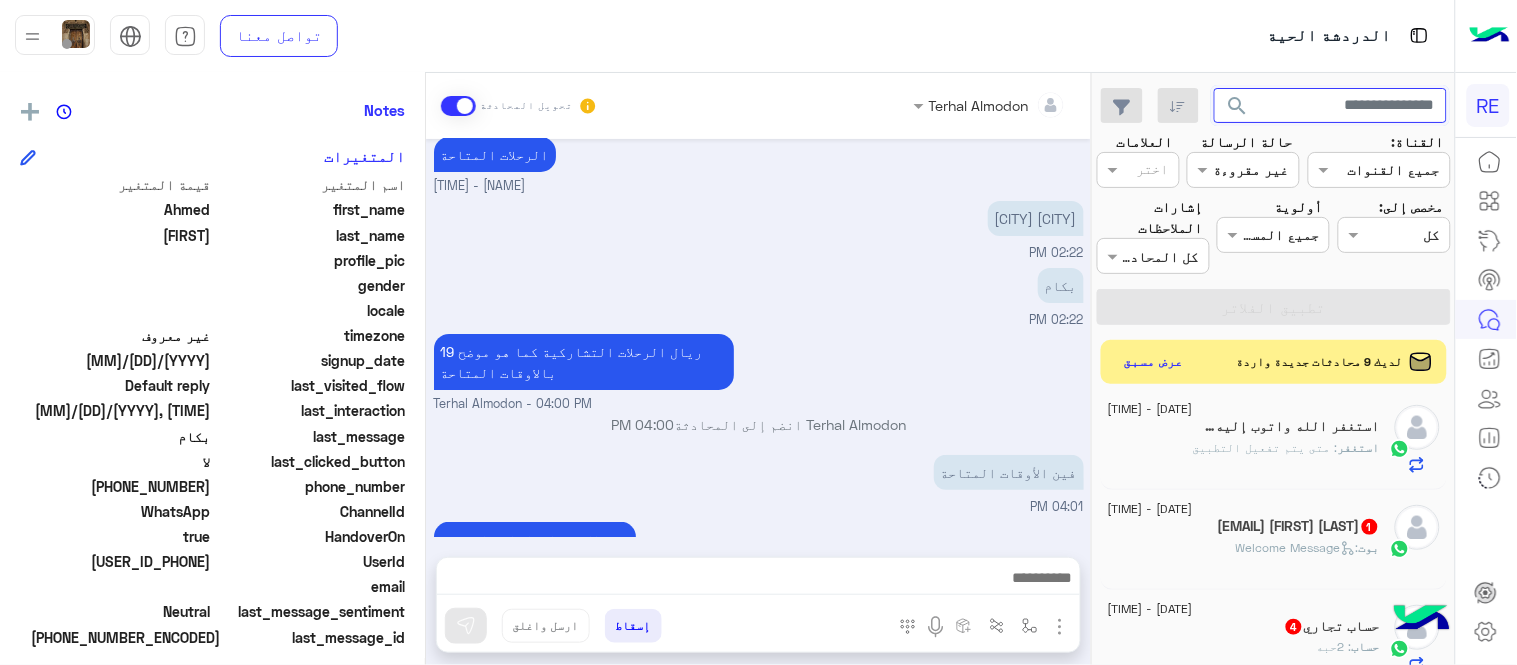 click at bounding box center [1331, 106] 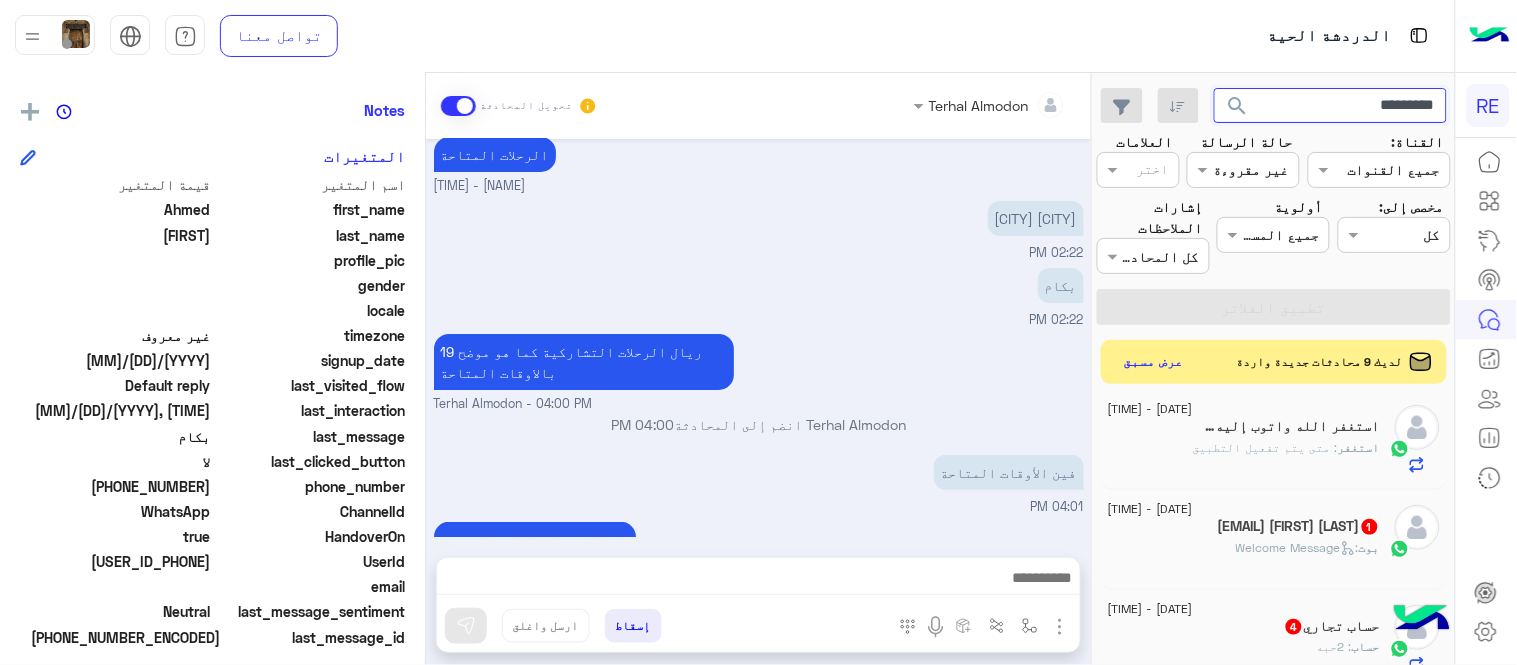 click on "search" 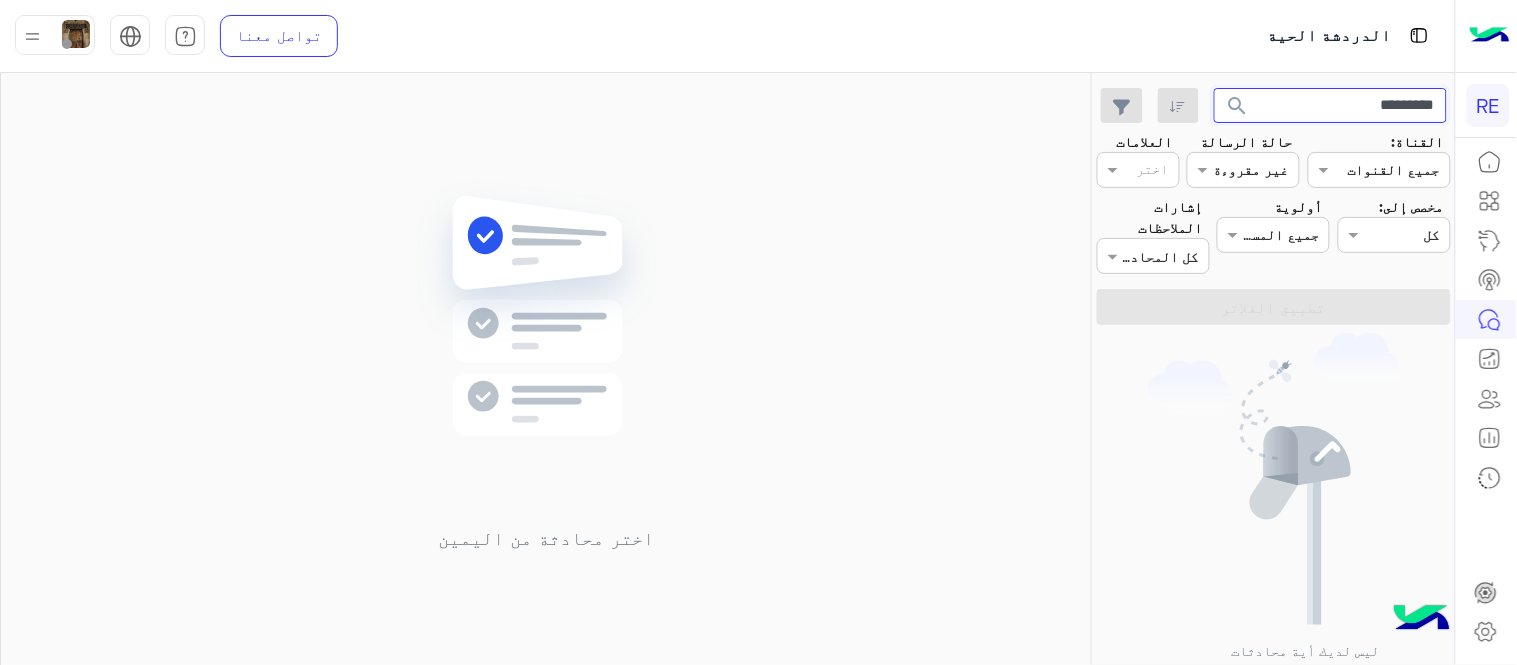click on "*********" at bounding box center [1331, 106] 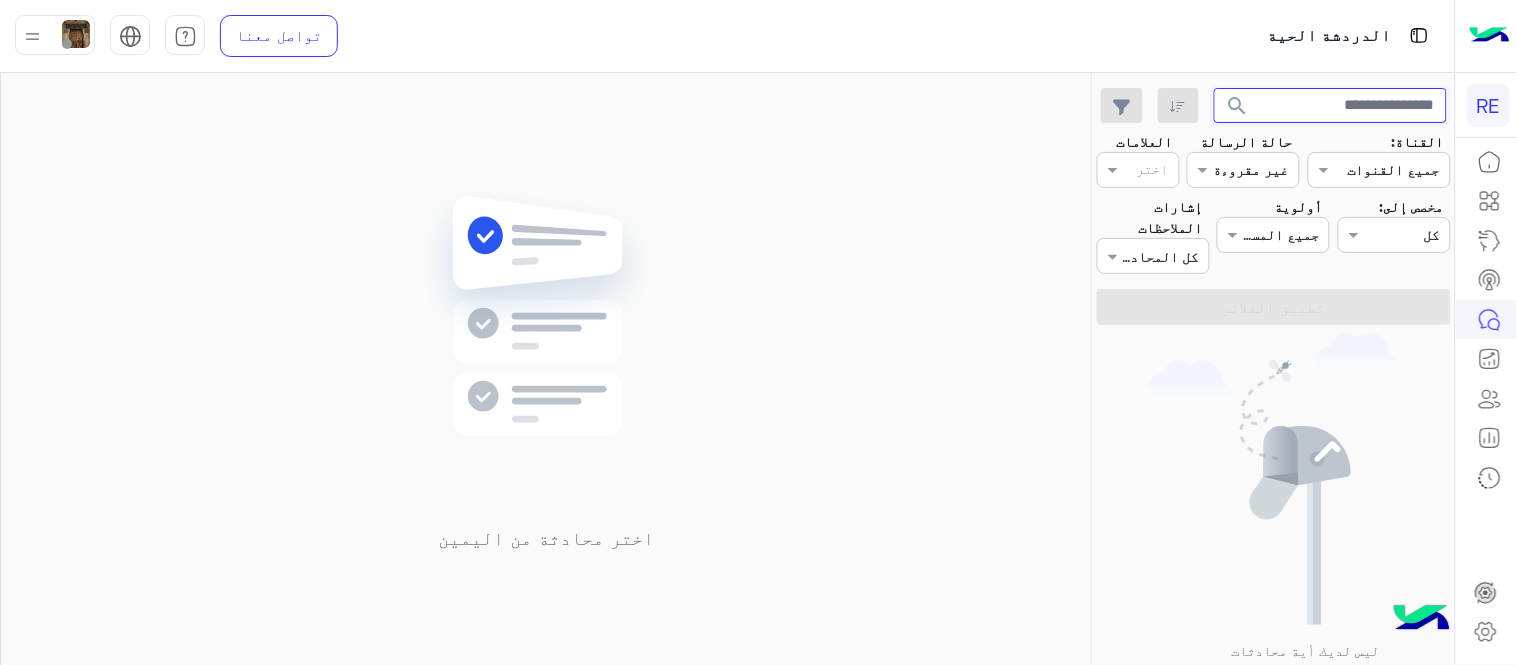 click on "search" 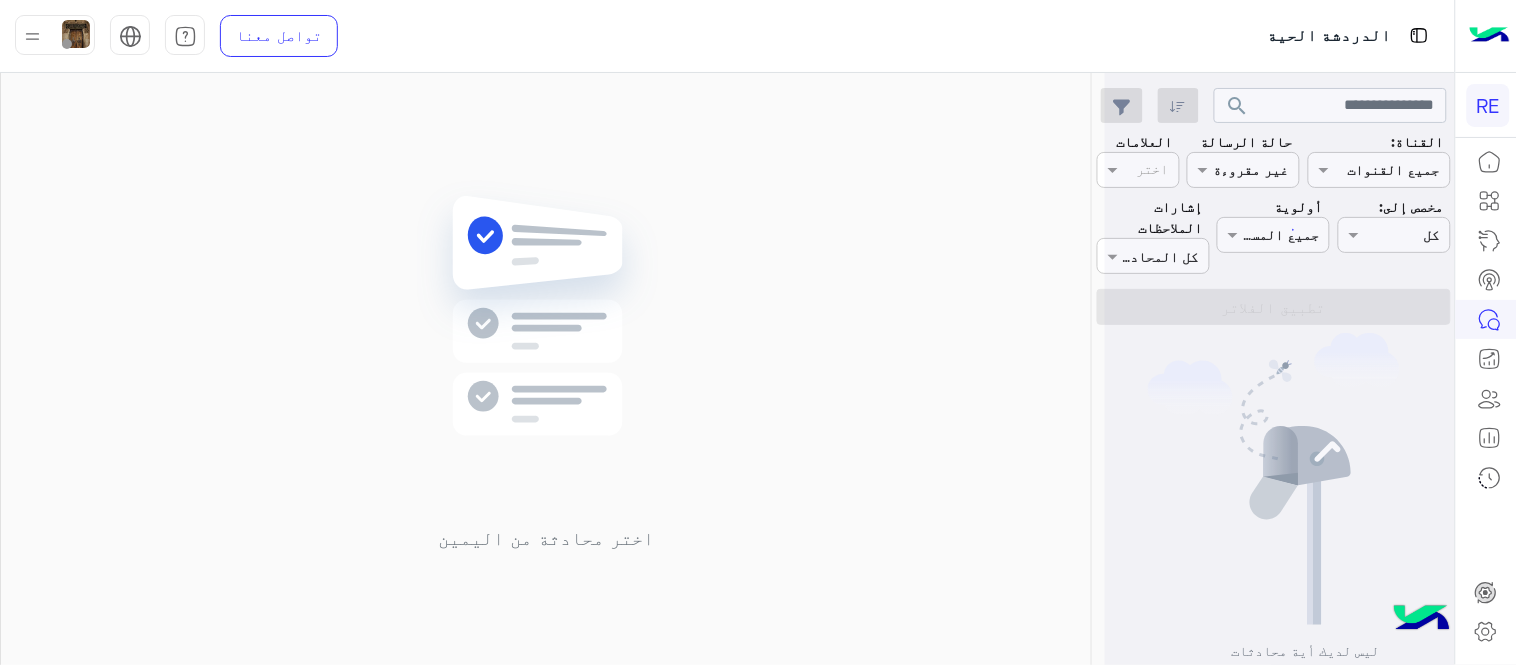 click 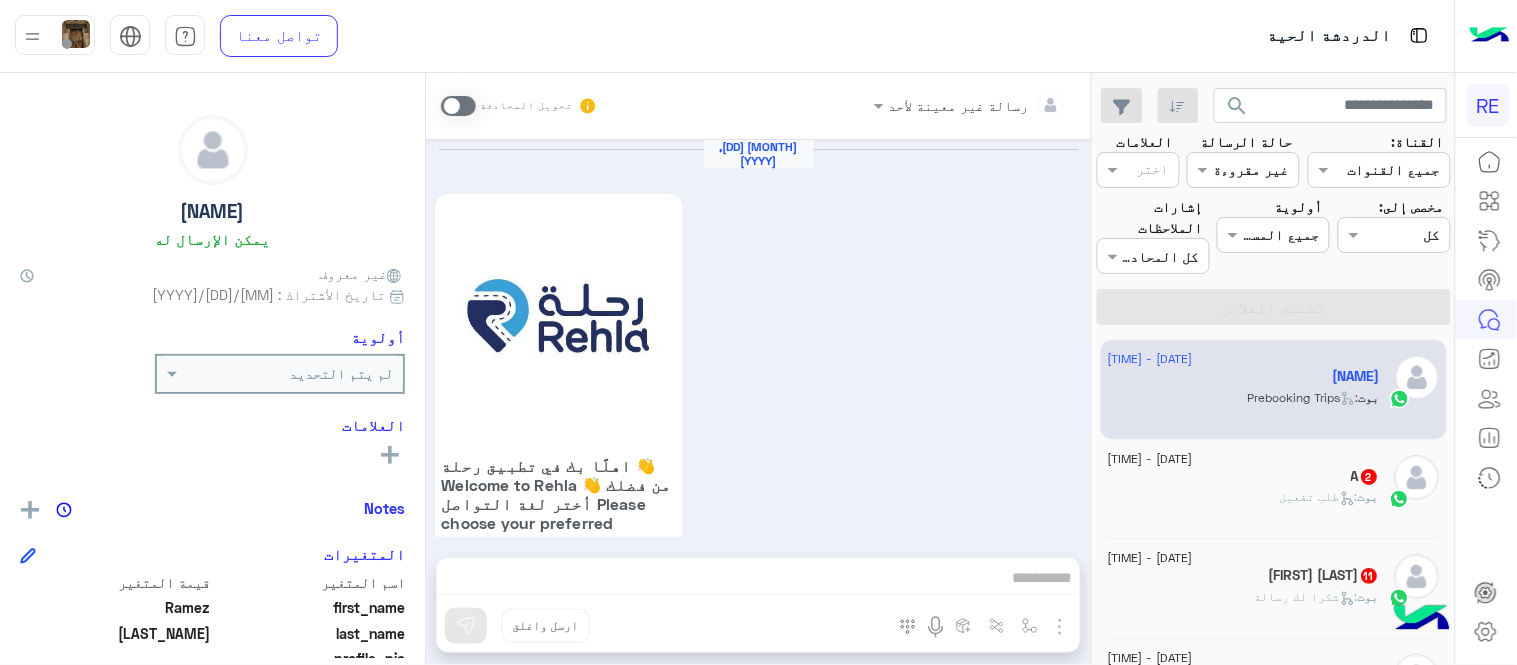 scroll, scrollTop: 1755, scrollLeft: 0, axis: vertical 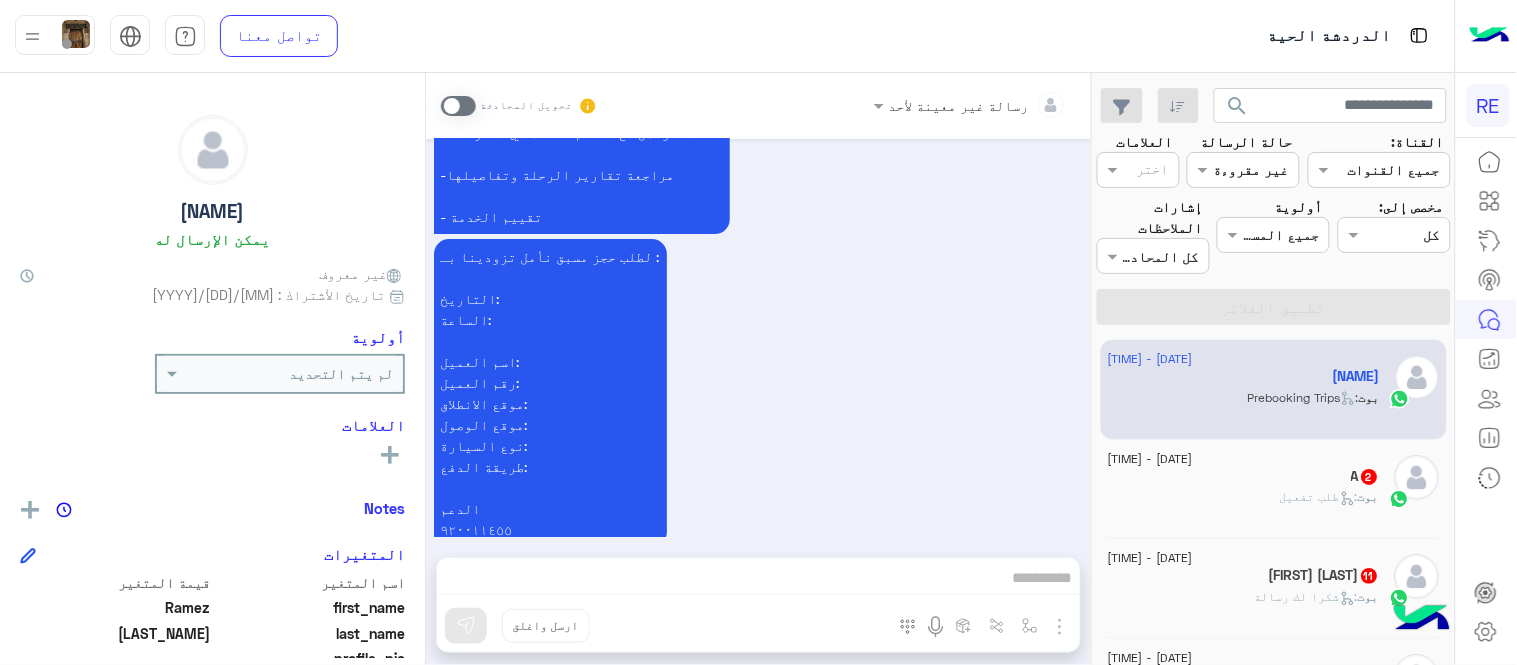 click at bounding box center [1266, 170] 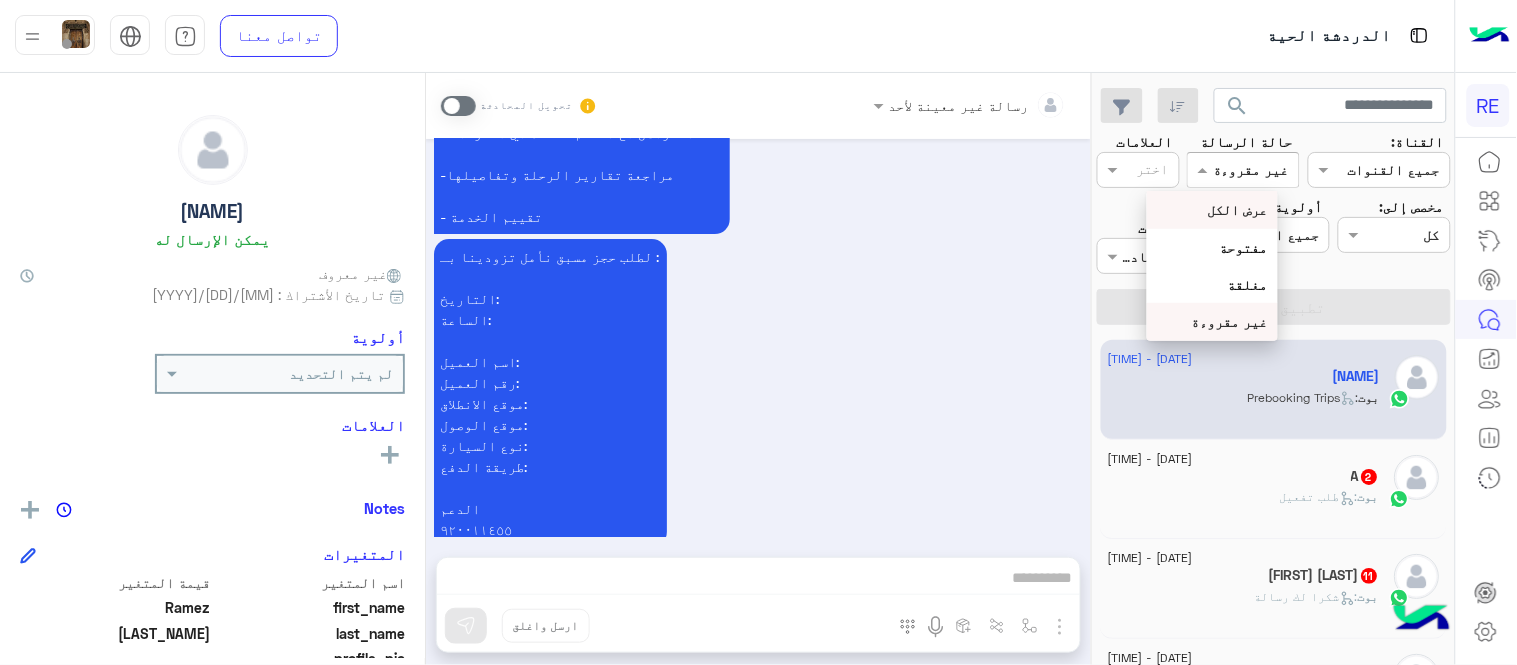 click on "عرض الكل" at bounding box center [1238, 209] 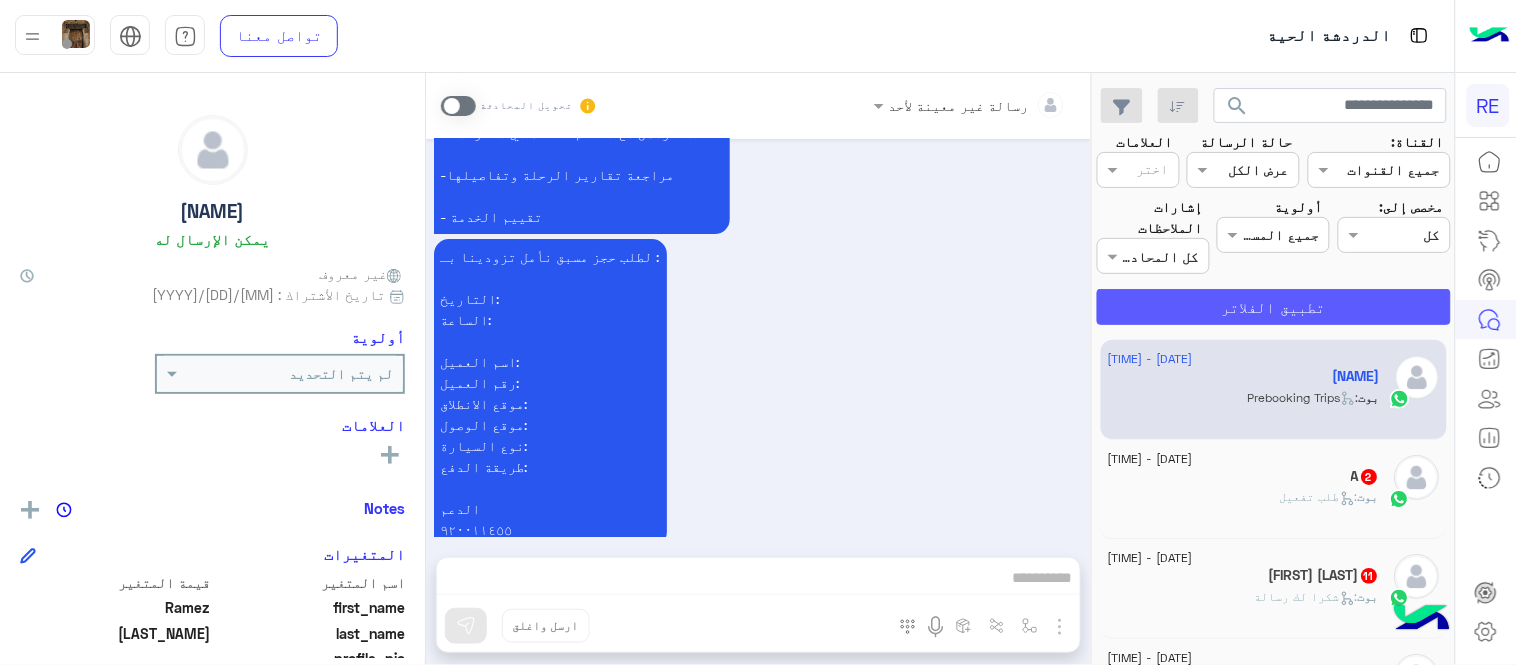 click on "تطبيق الفلاتر" 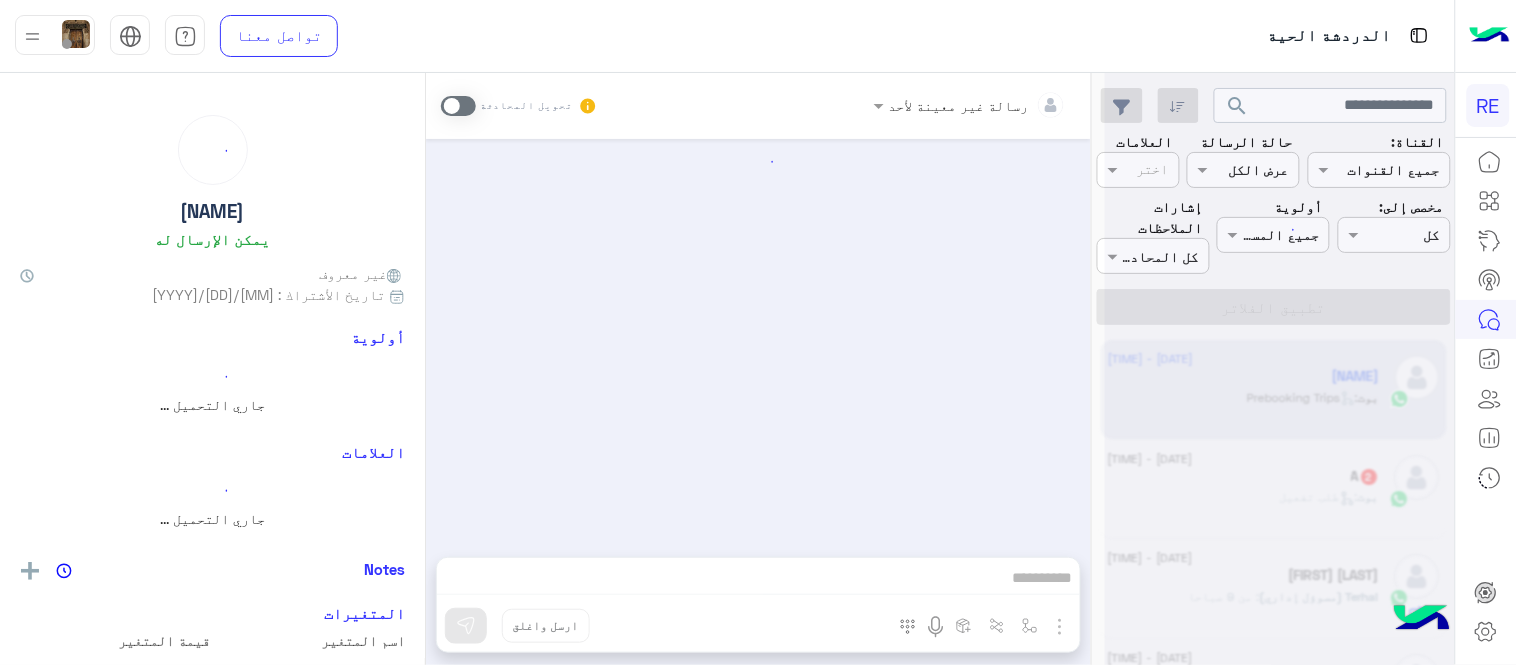scroll, scrollTop: 1755, scrollLeft: 0, axis: vertical 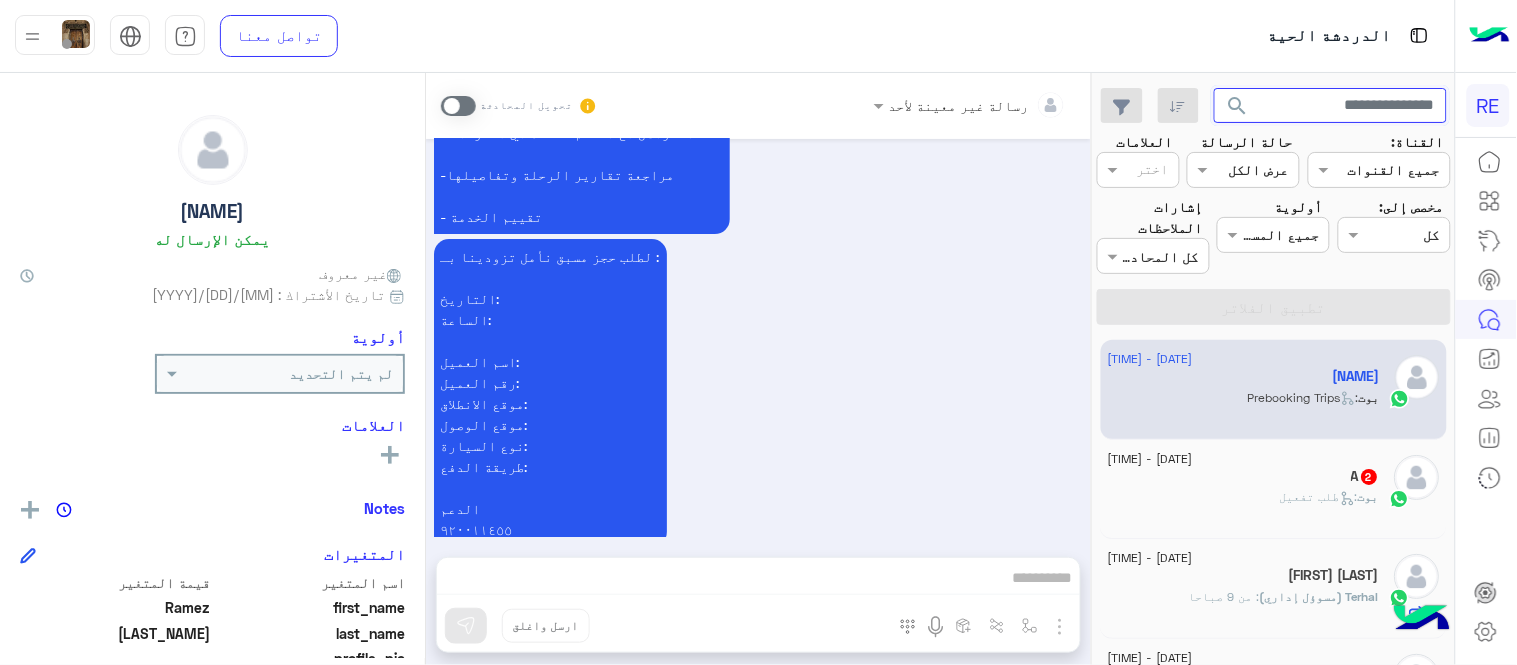 click at bounding box center (1331, 106) 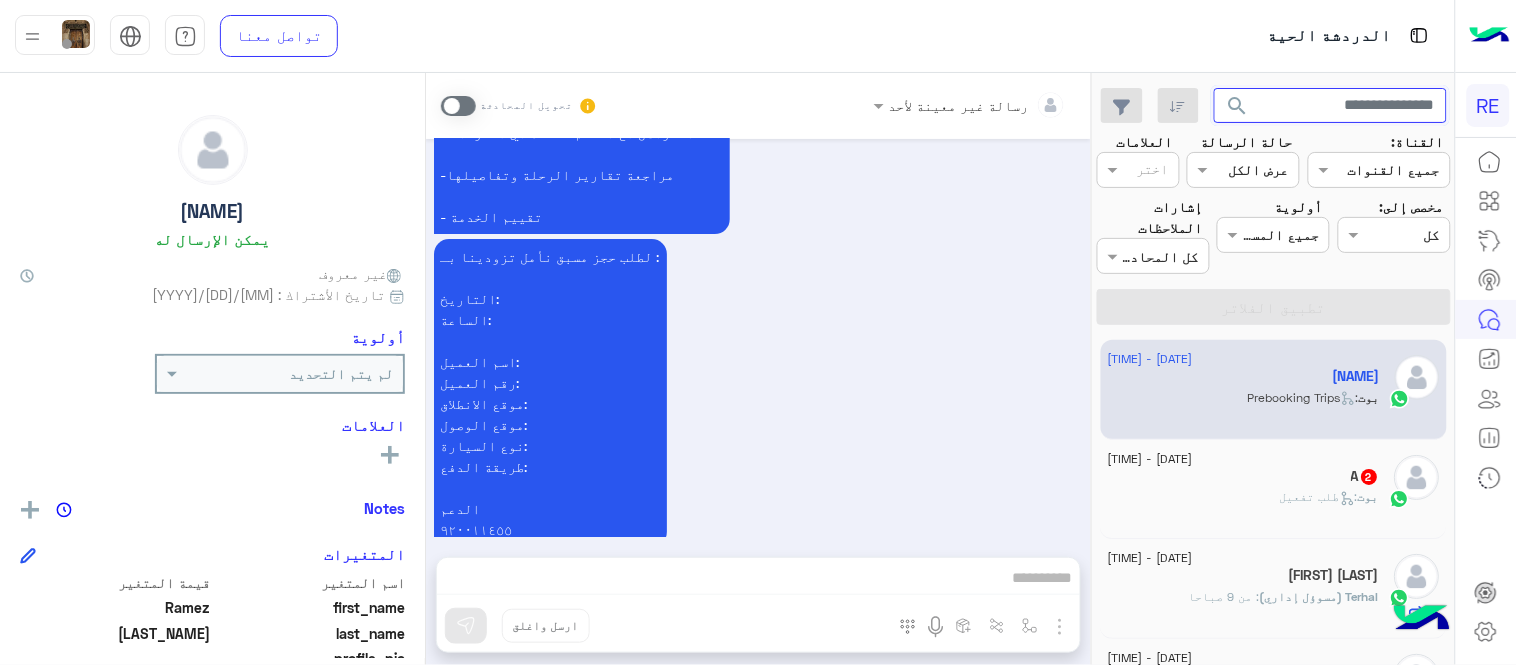 paste on "*********" 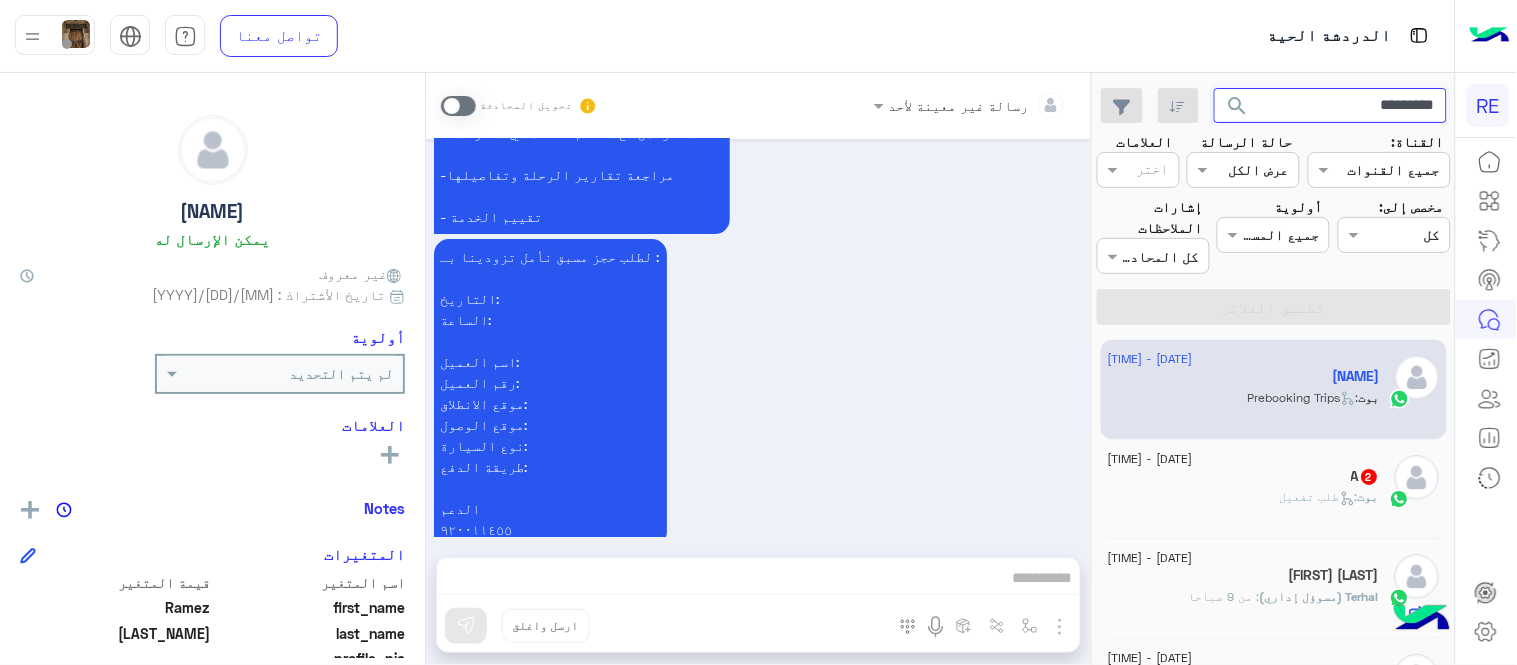 type on "*********" 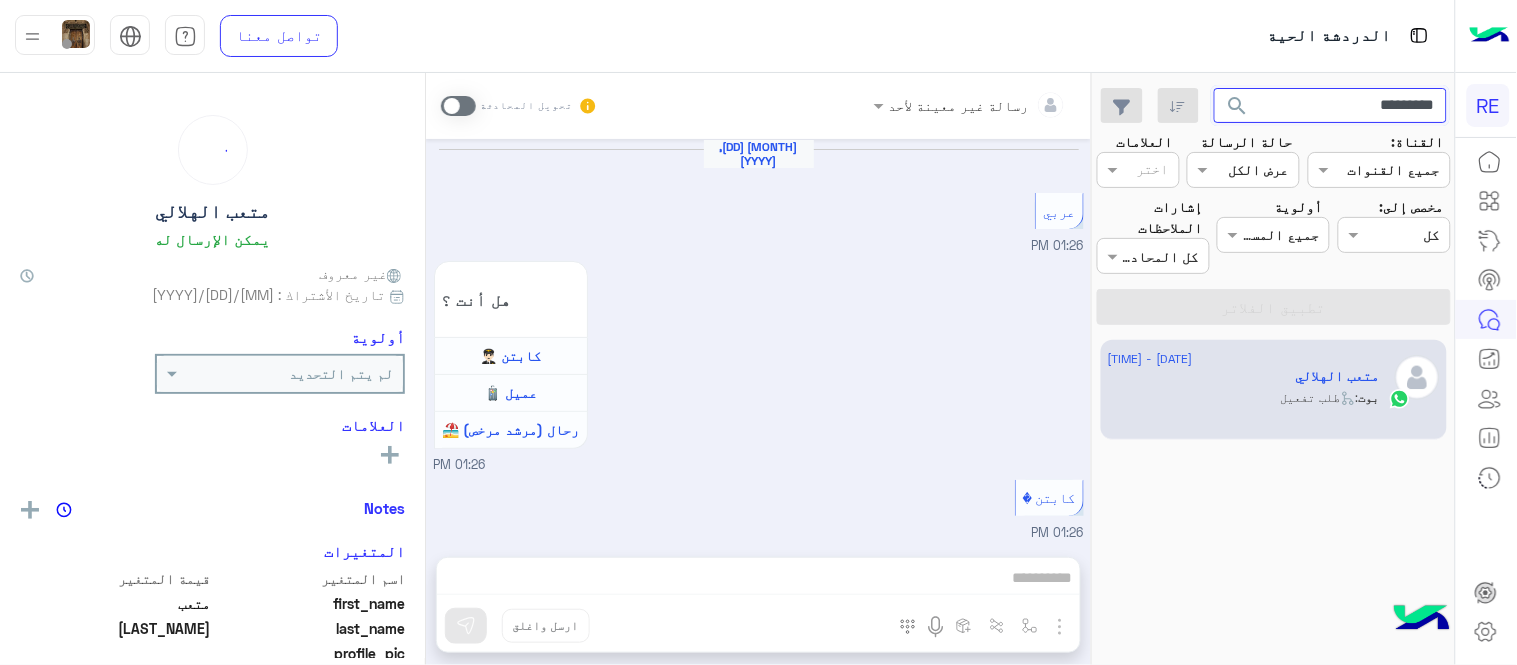 scroll, scrollTop: 2190, scrollLeft: 0, axis: vertical 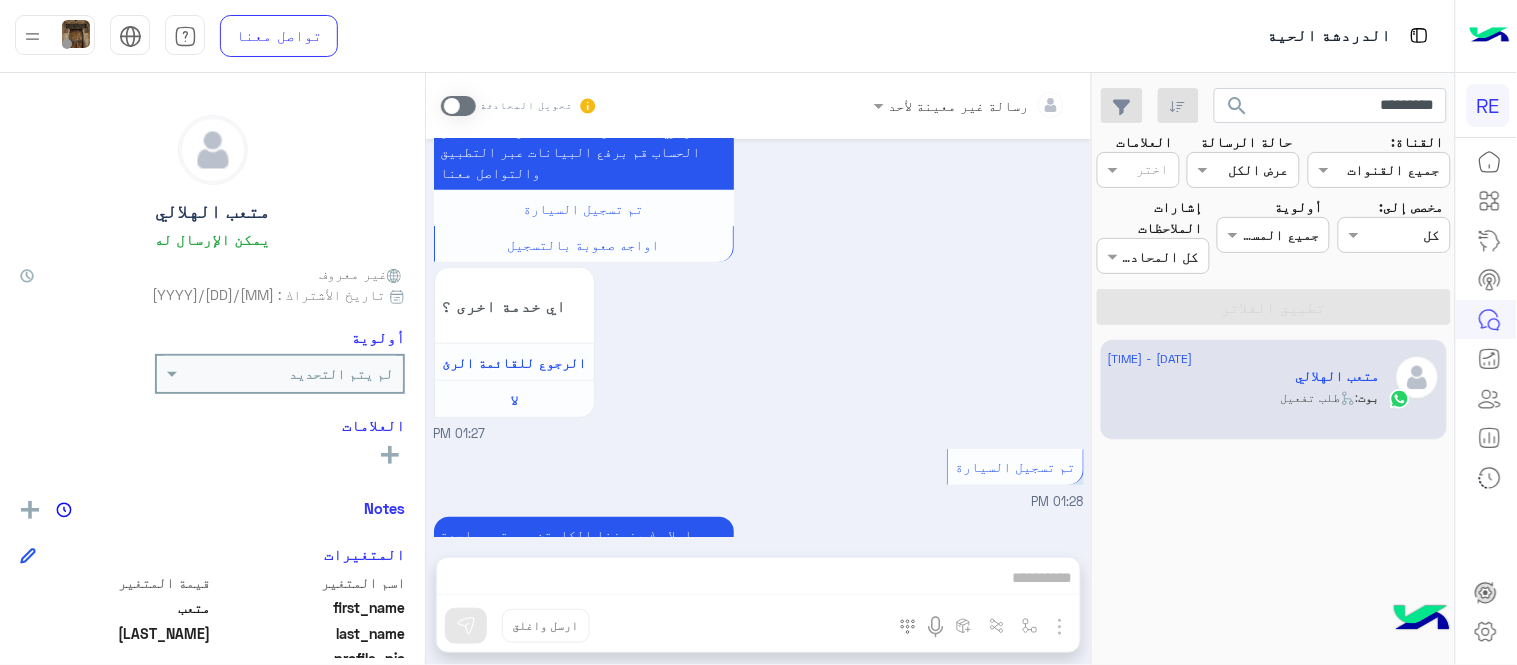 click at bounding box center (458, 106) 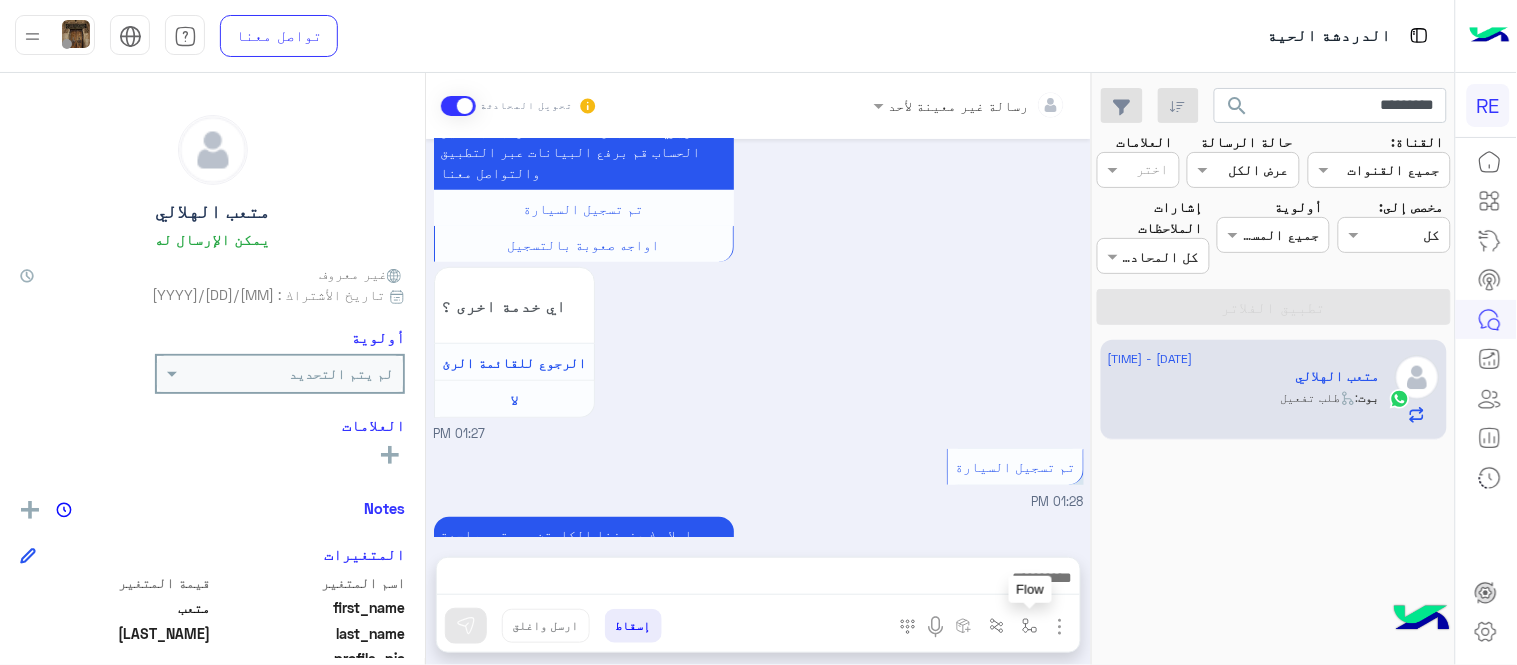 scroll, scrollTop: 2226, scrollLeft: 0, axis: vertical 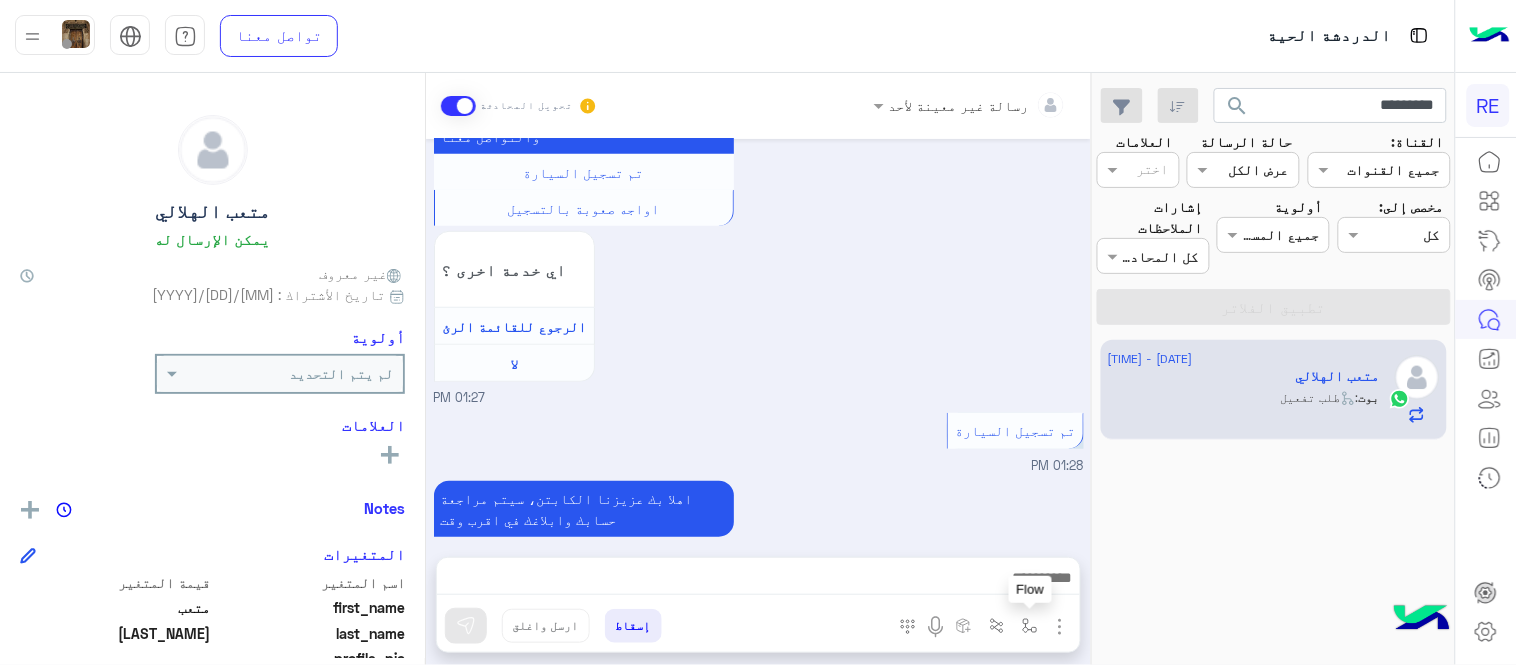 click at bounding box center [1030, 626] 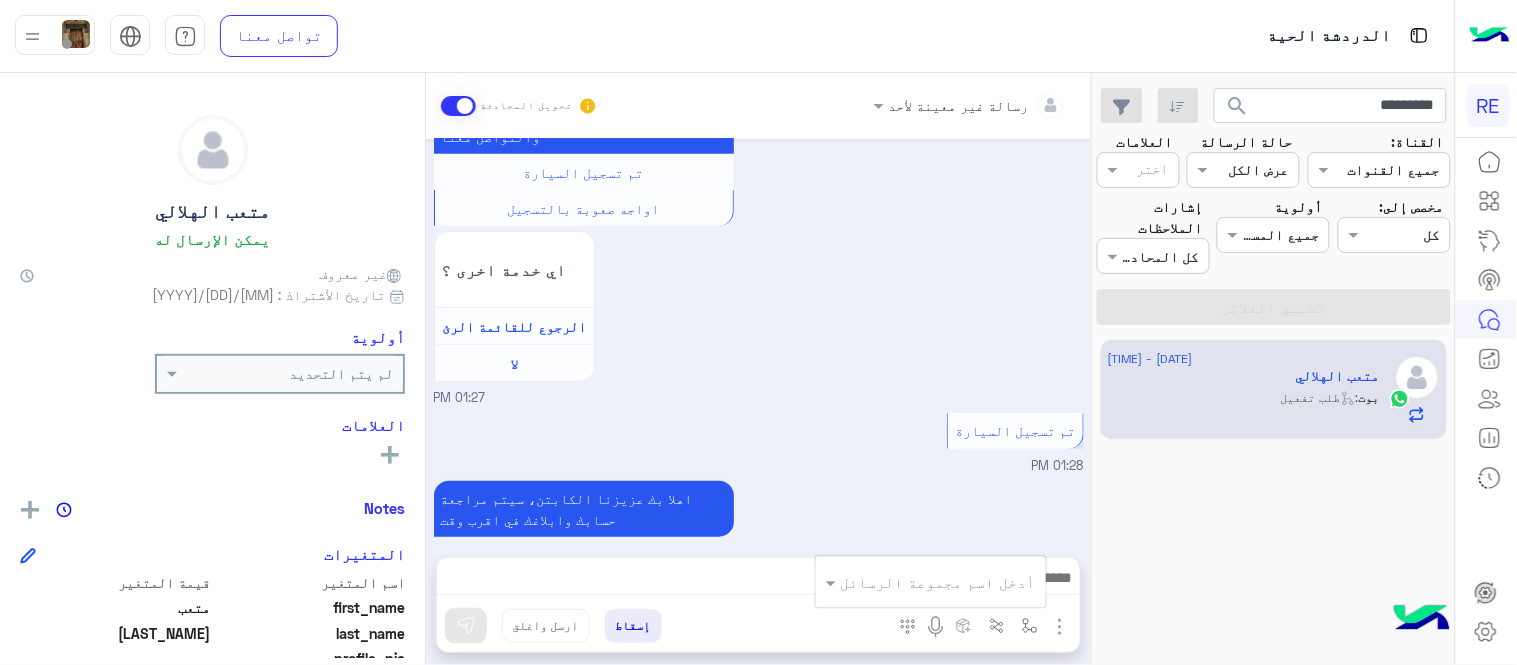 click at bounding box center (959, 582) 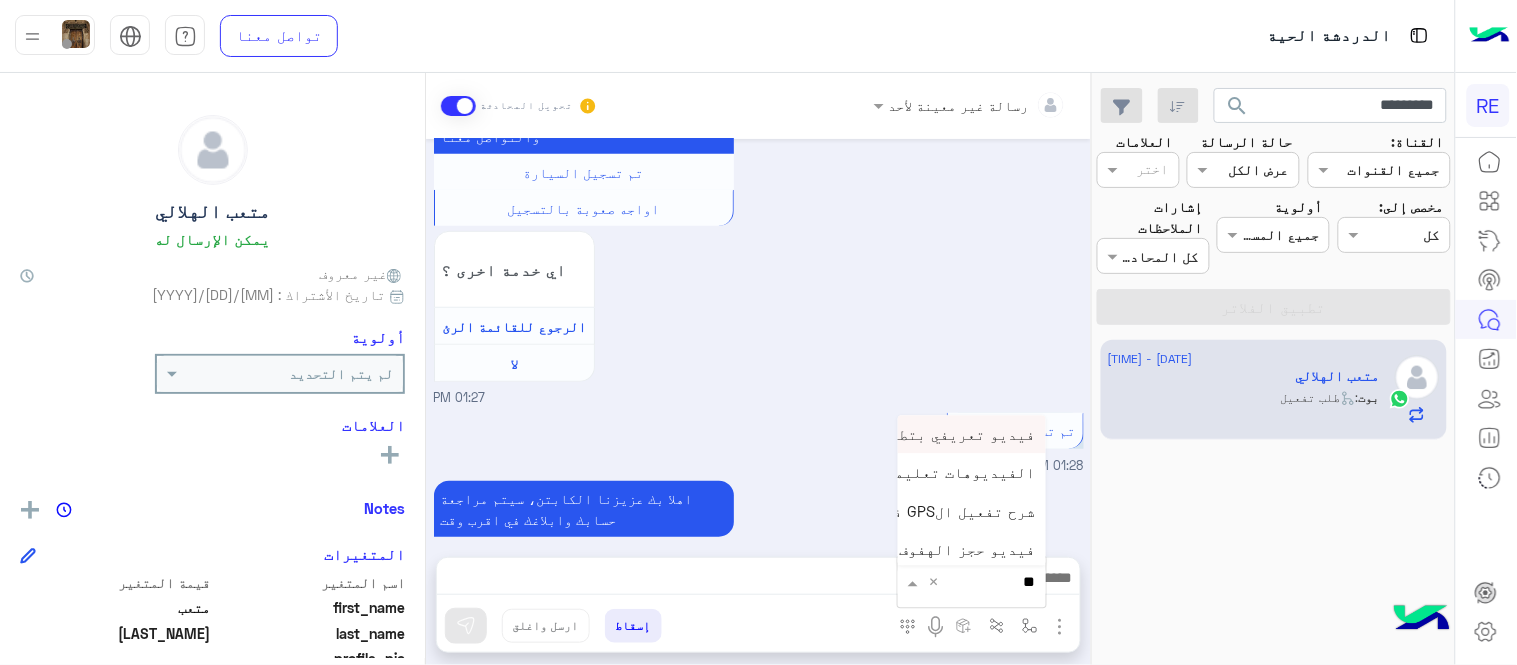 type on "***" 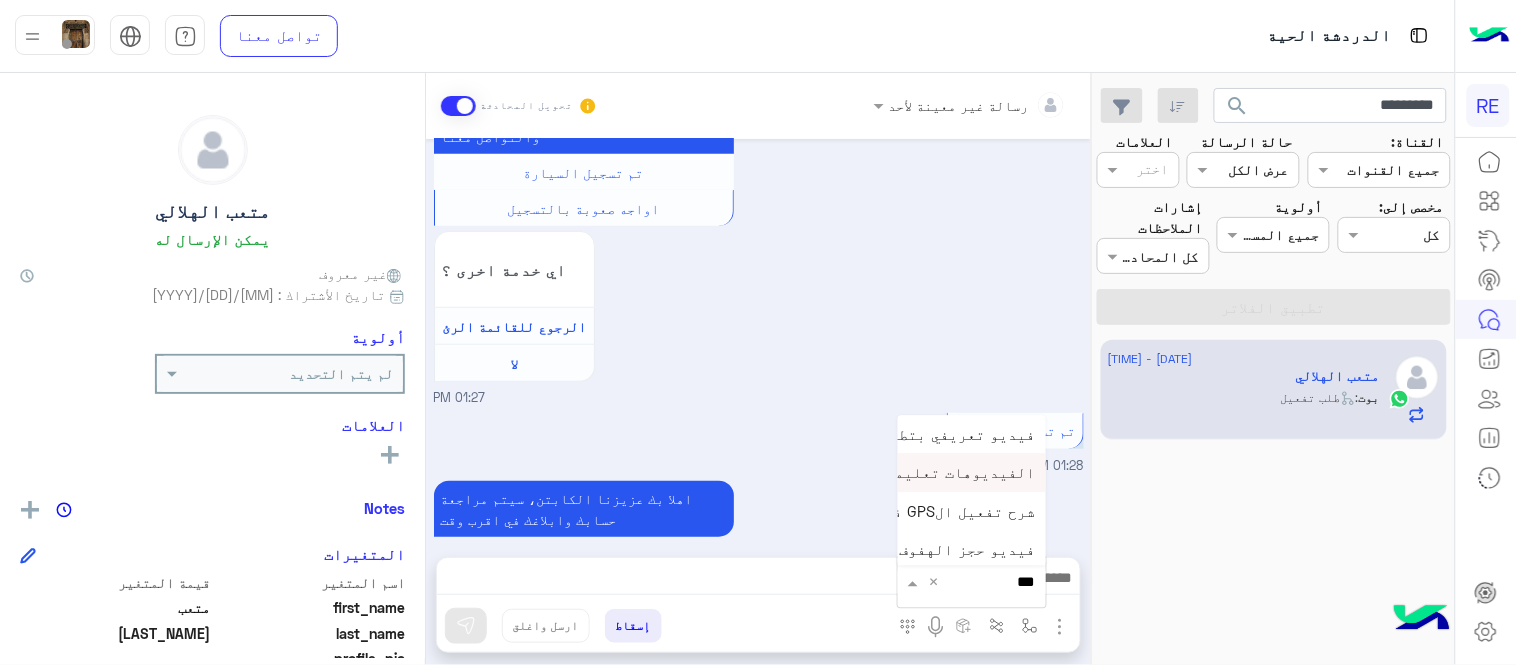 scroll, scrollTop: 81, scrollLeft: 0, axis: vertical 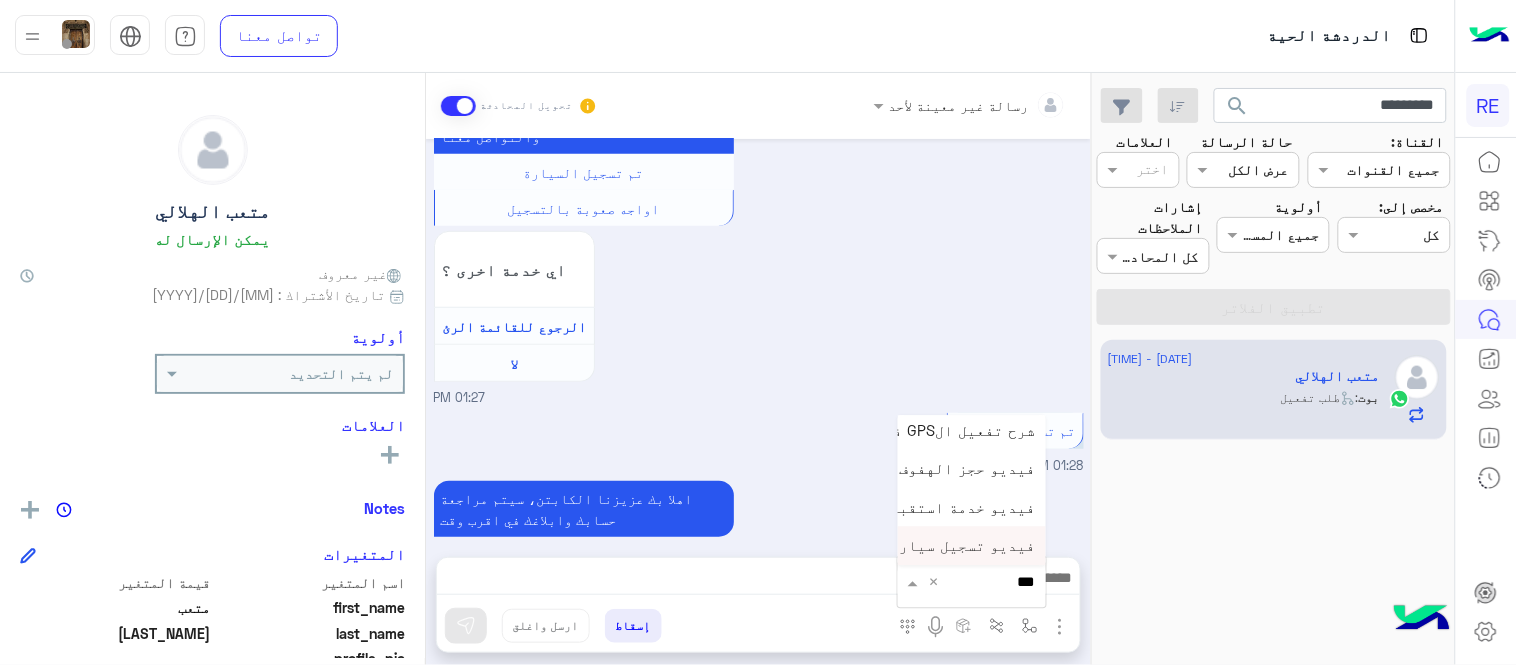 click on "فيديو تسجيل سيارة" at bounding box center (963, 546) 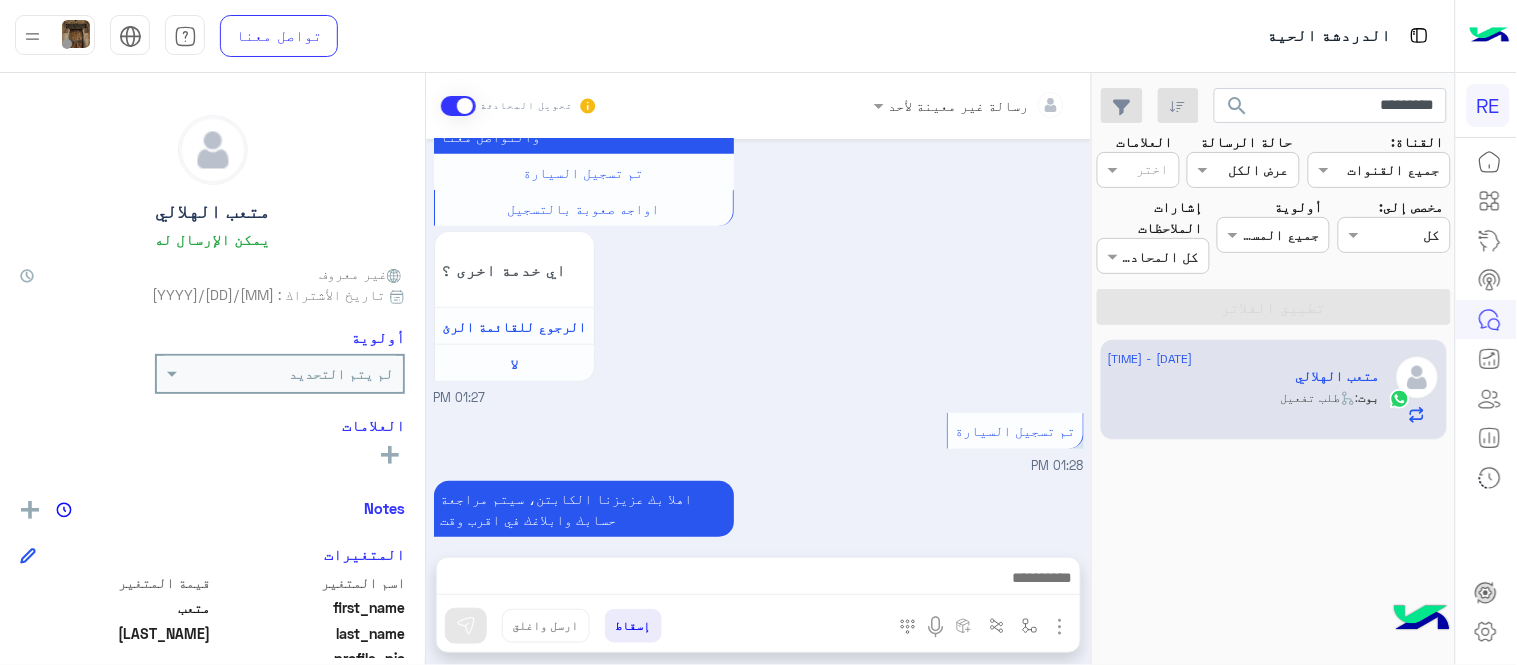 type on "**********" 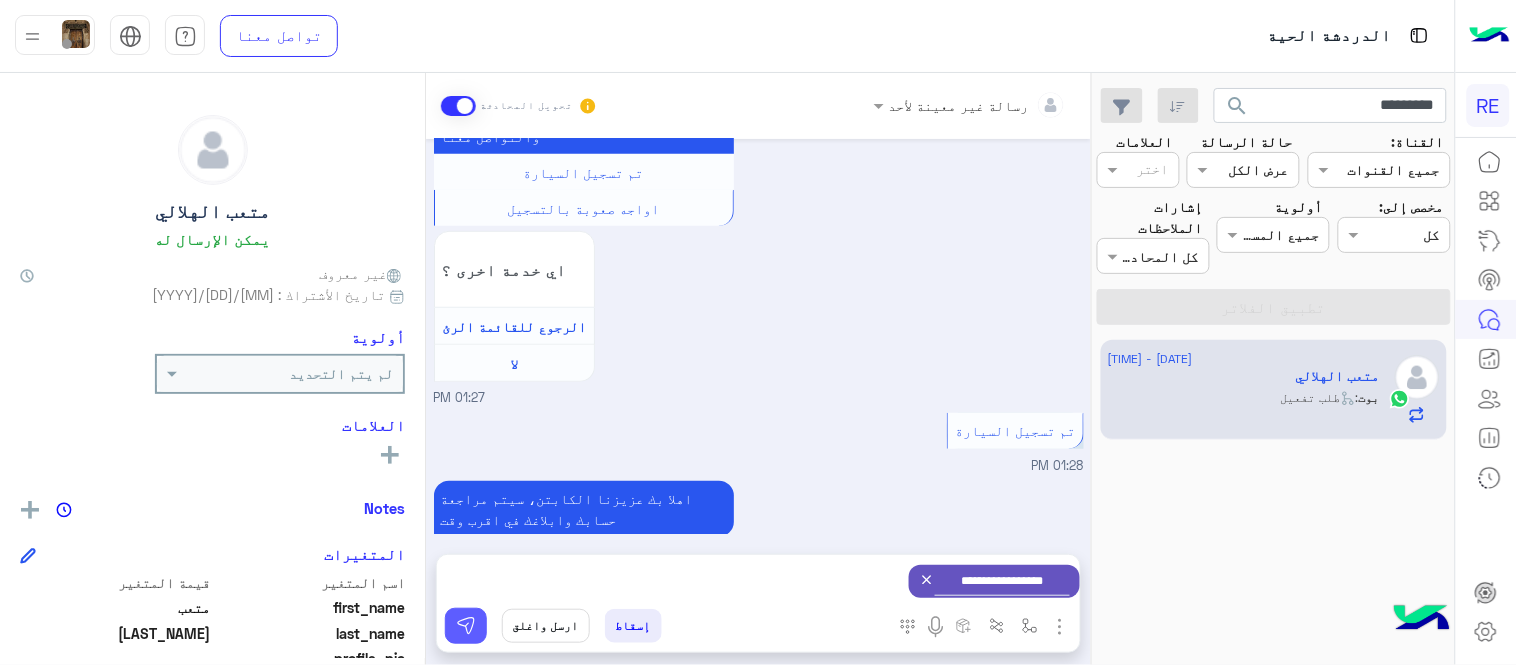 click at bounding box center (466, 626) 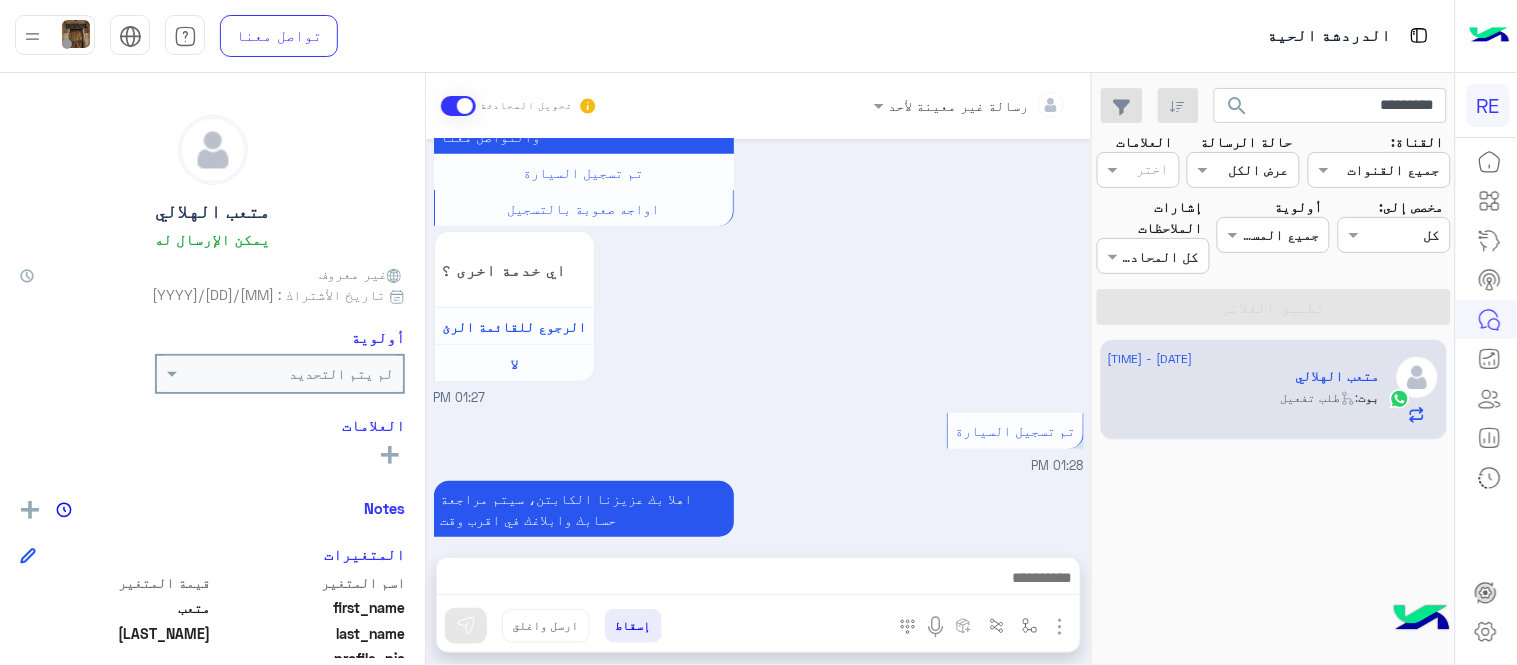 scroll, scrollTop: 2226, scrollLeft: 0, axis: vertical 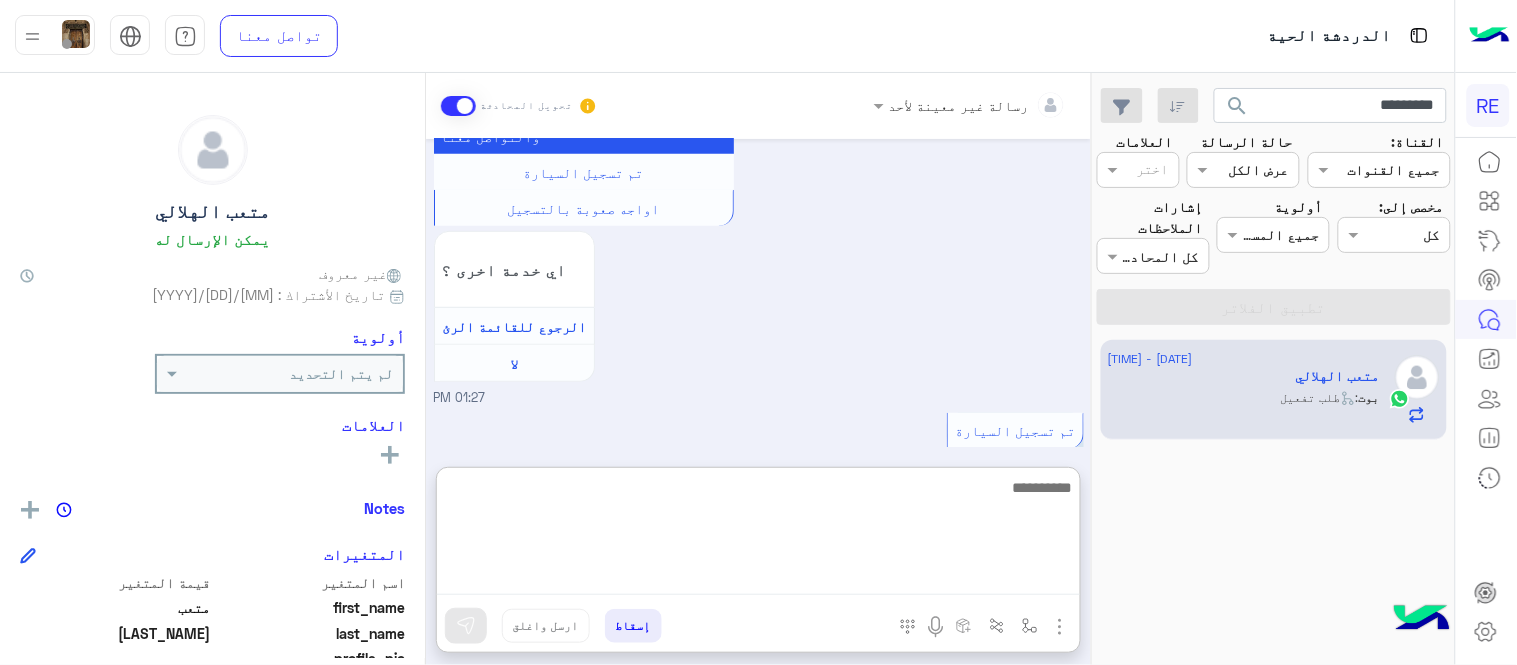 click at bounding box center [758, 535] 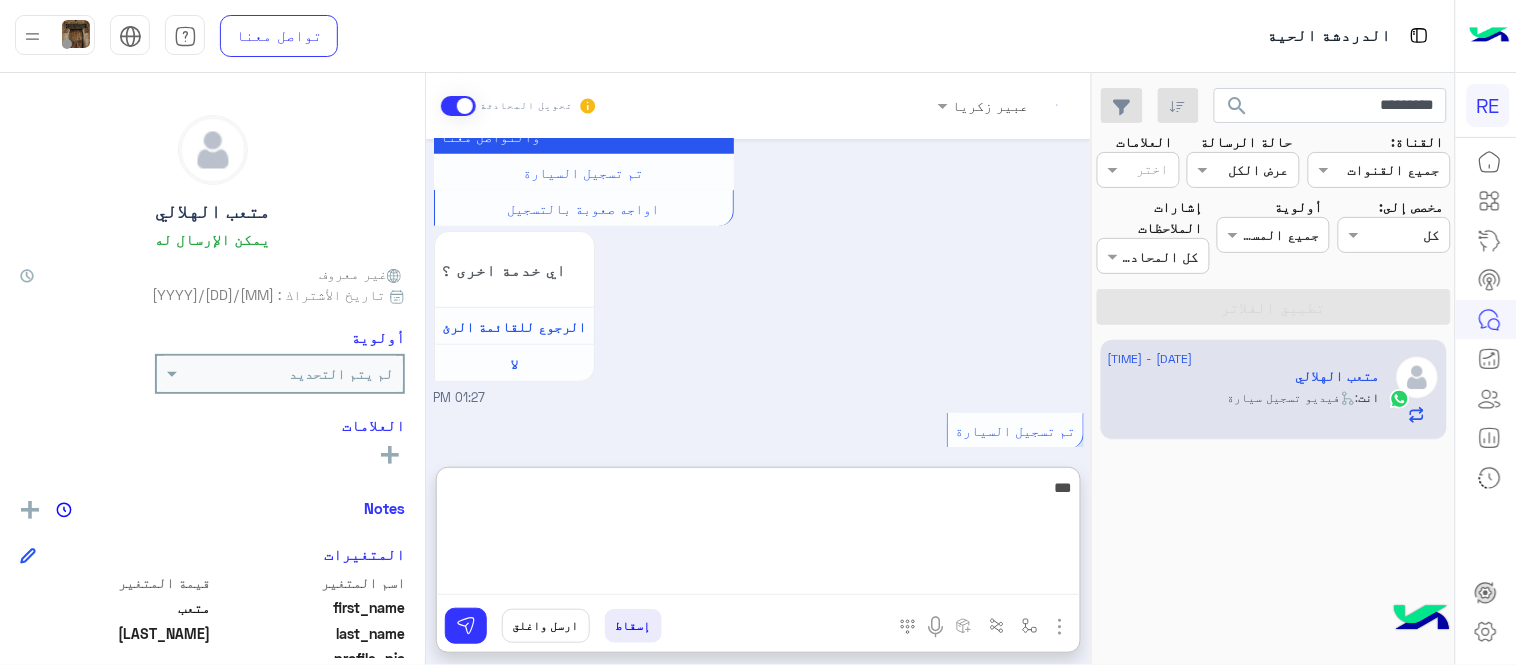scroll, scrollTop: 2532, scrollLeft: 0, axis: vertical 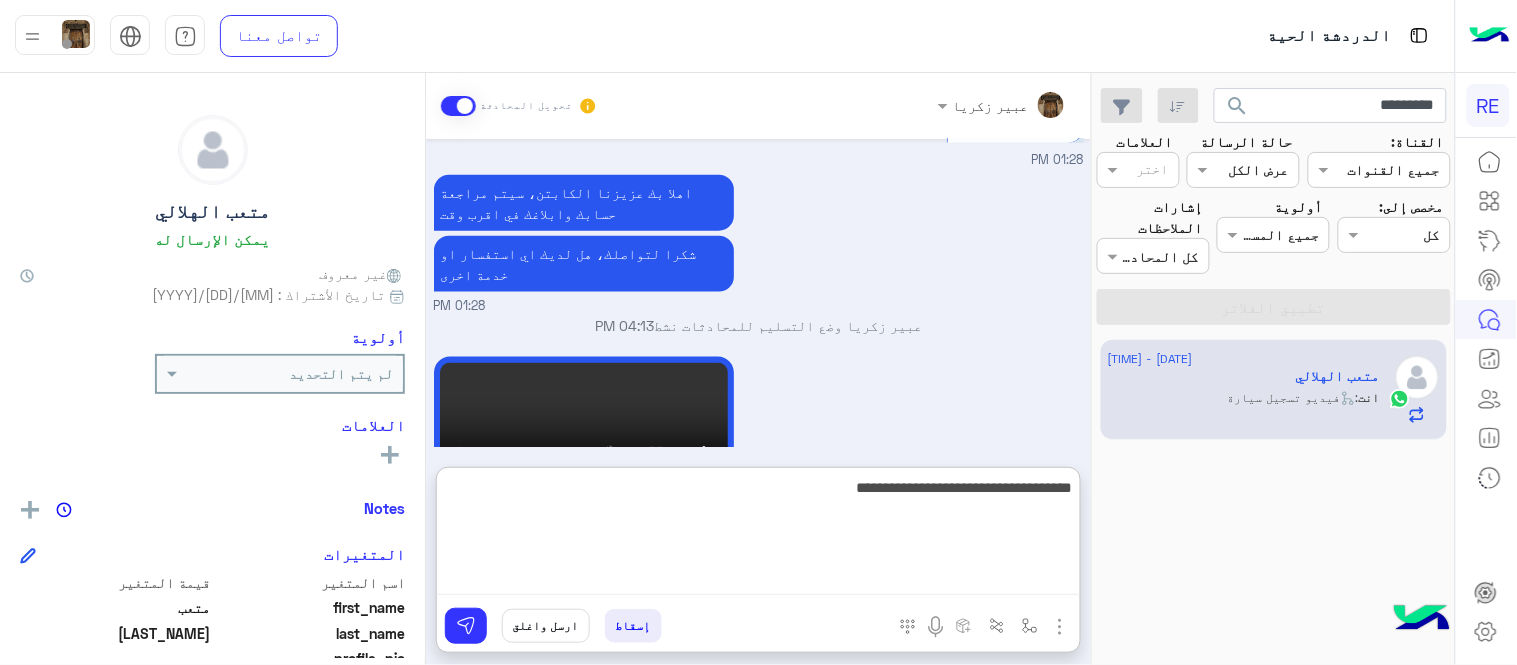 type on "**********" 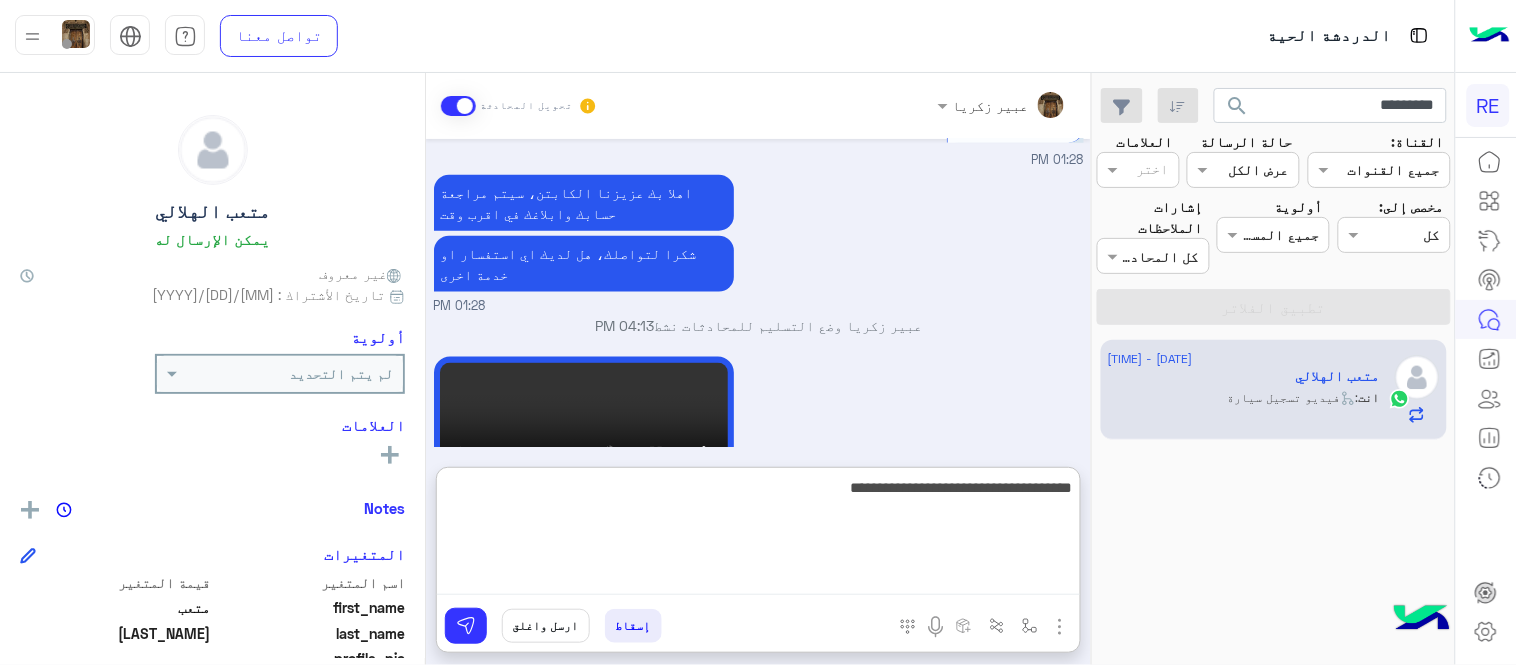 type 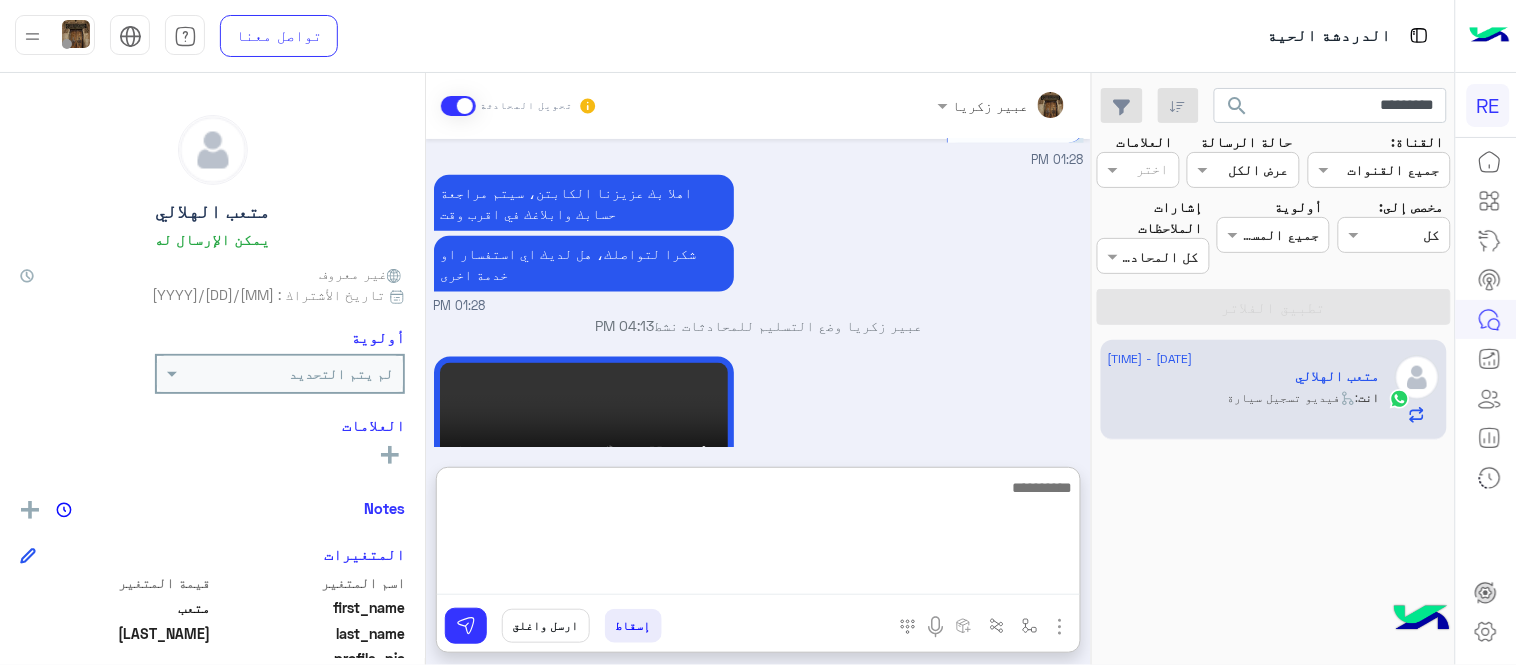 scroll, scrollTop: 2595, scrollLeft: 0, axis: vertical 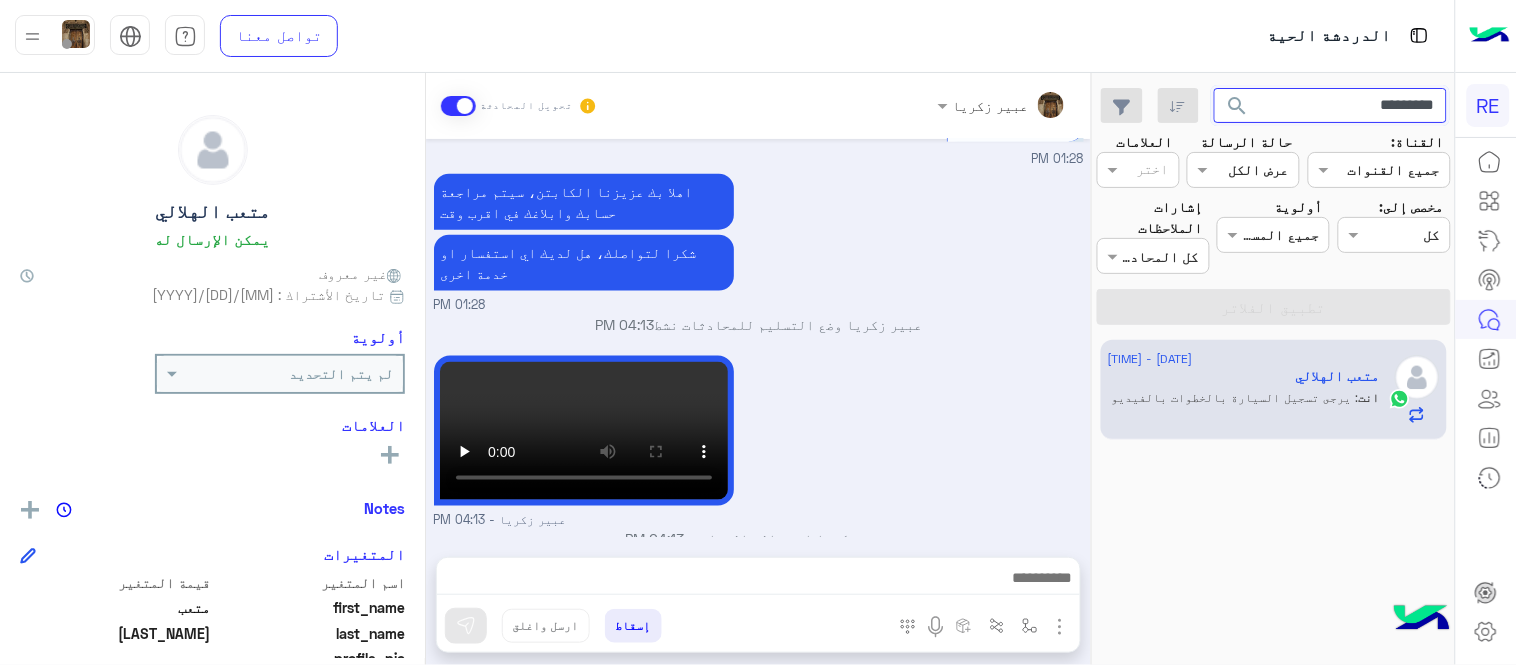 click on "*********" at bounding box center (1331, 106) 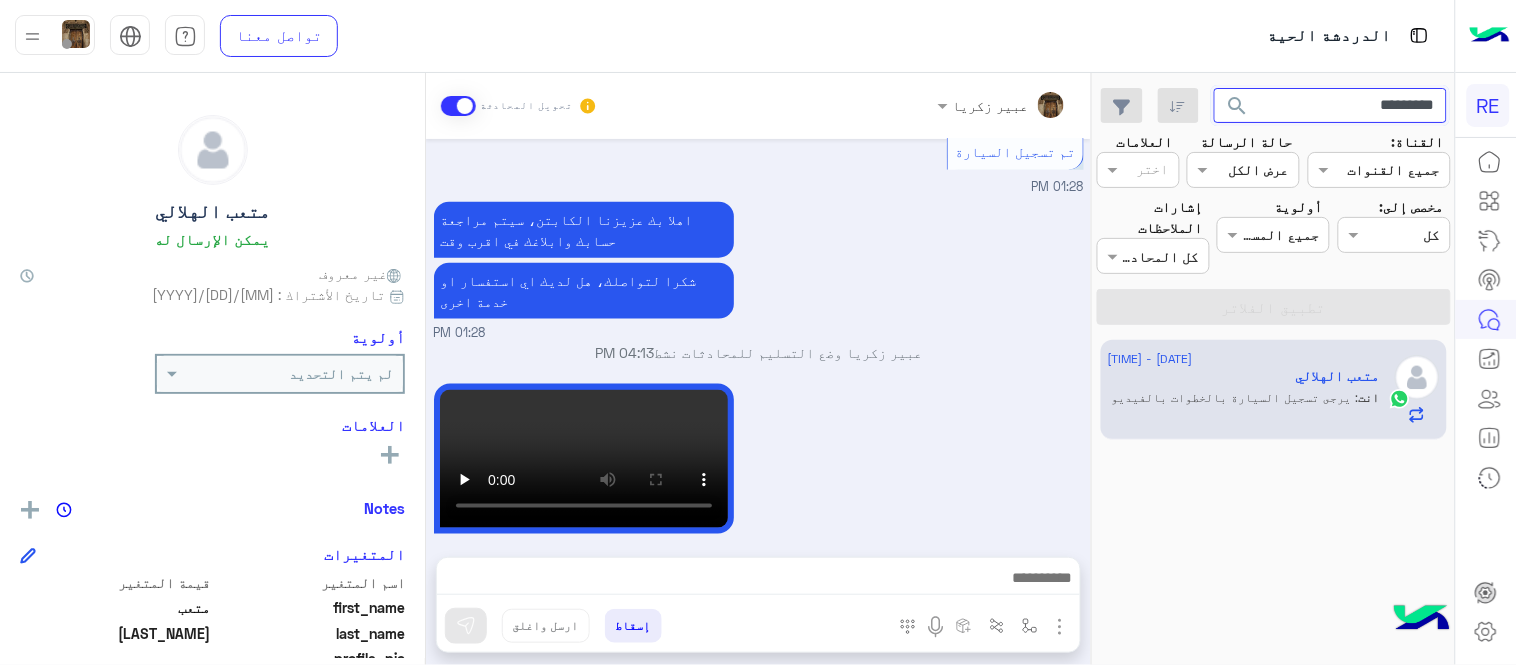click on "*********" at bounding box center (1331, 106) 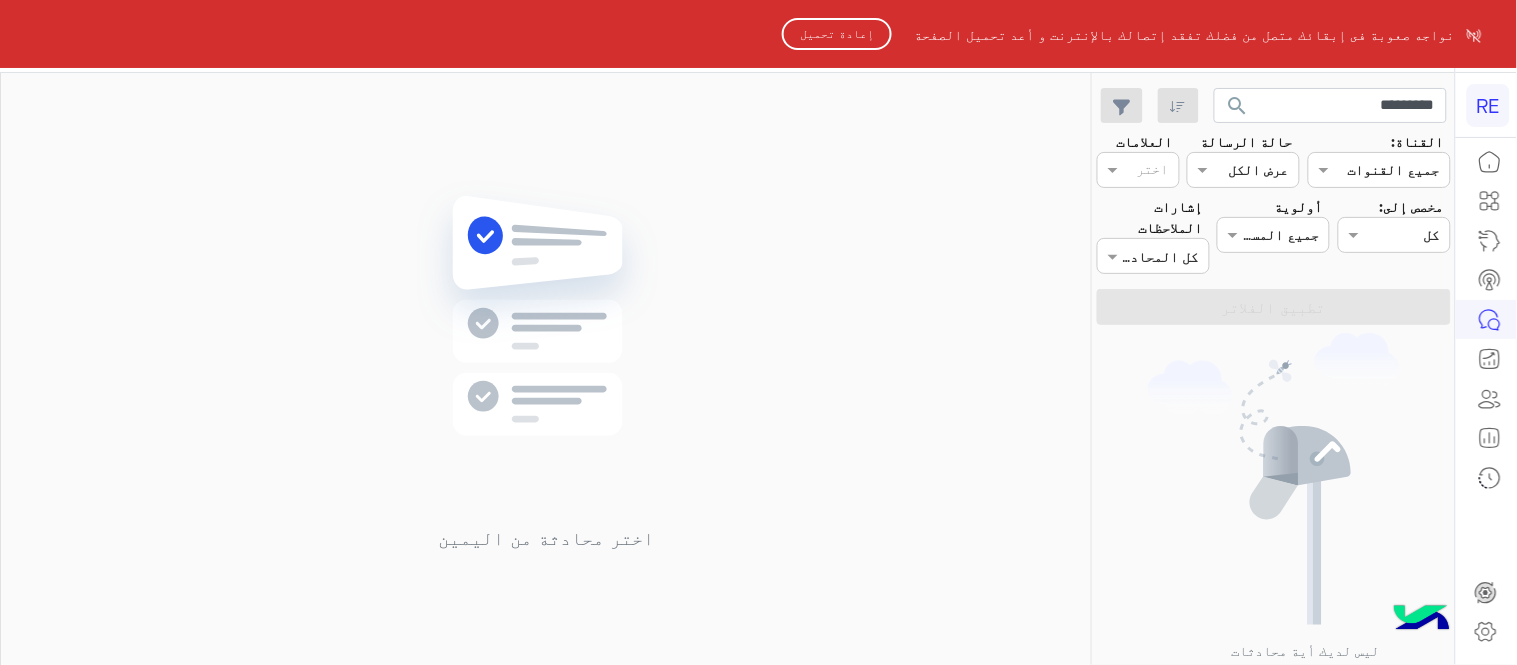 click on "إعادة تحميل" 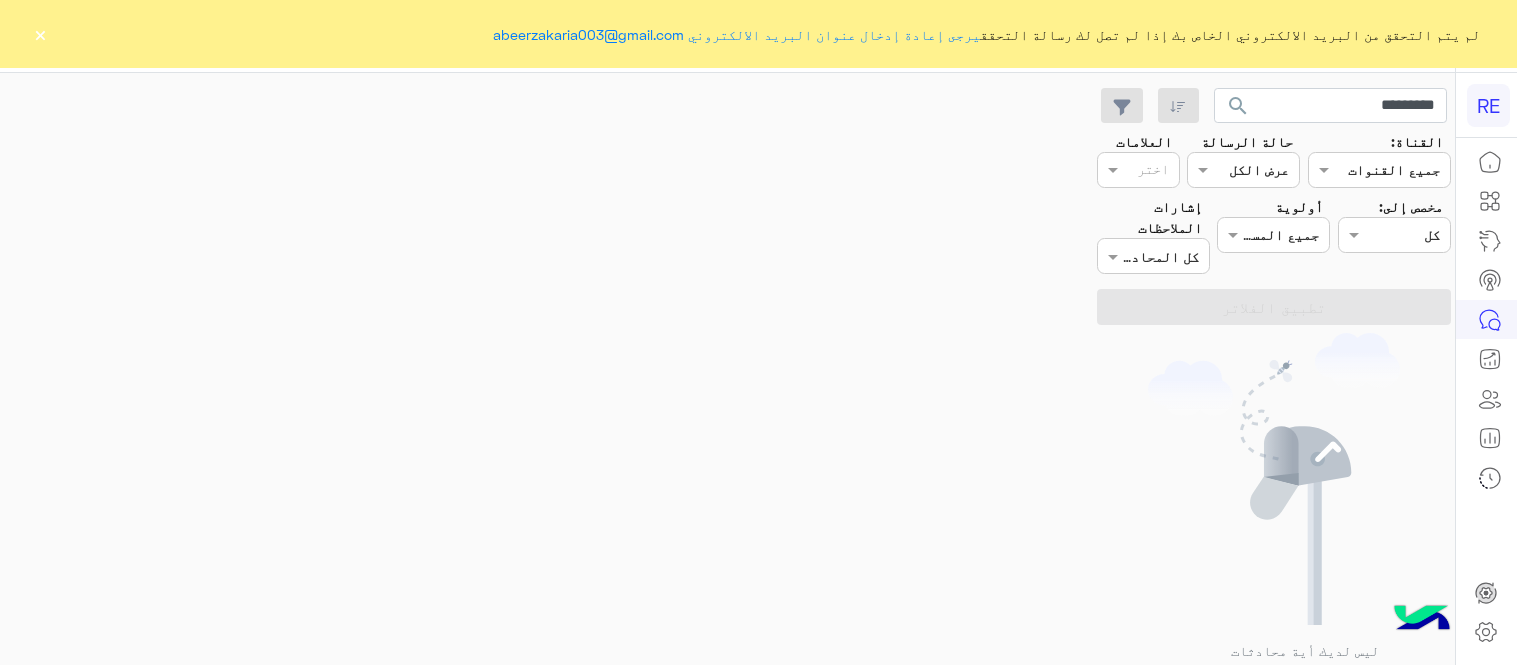 scroll, scrollTop: 0, scrollLeft: 0, axis: both 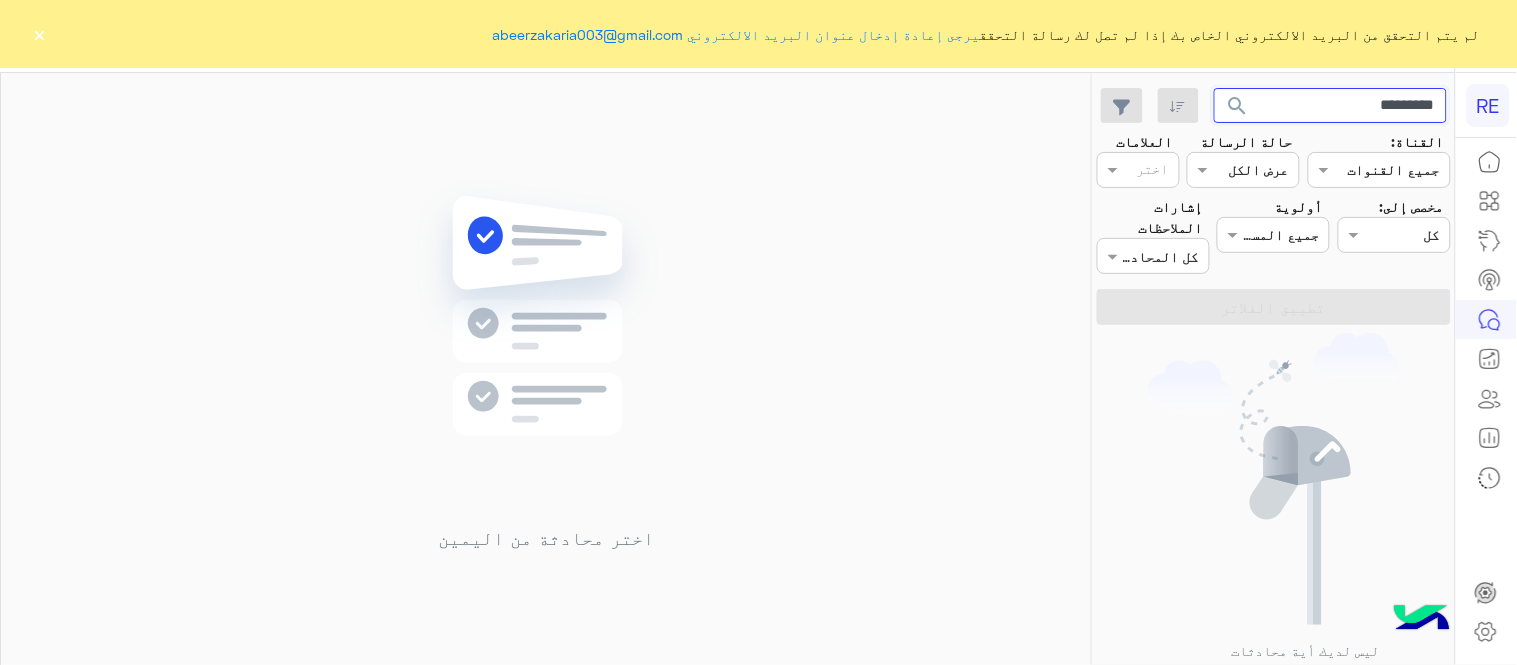 click on "*********" at bounding box center [1331, 106] 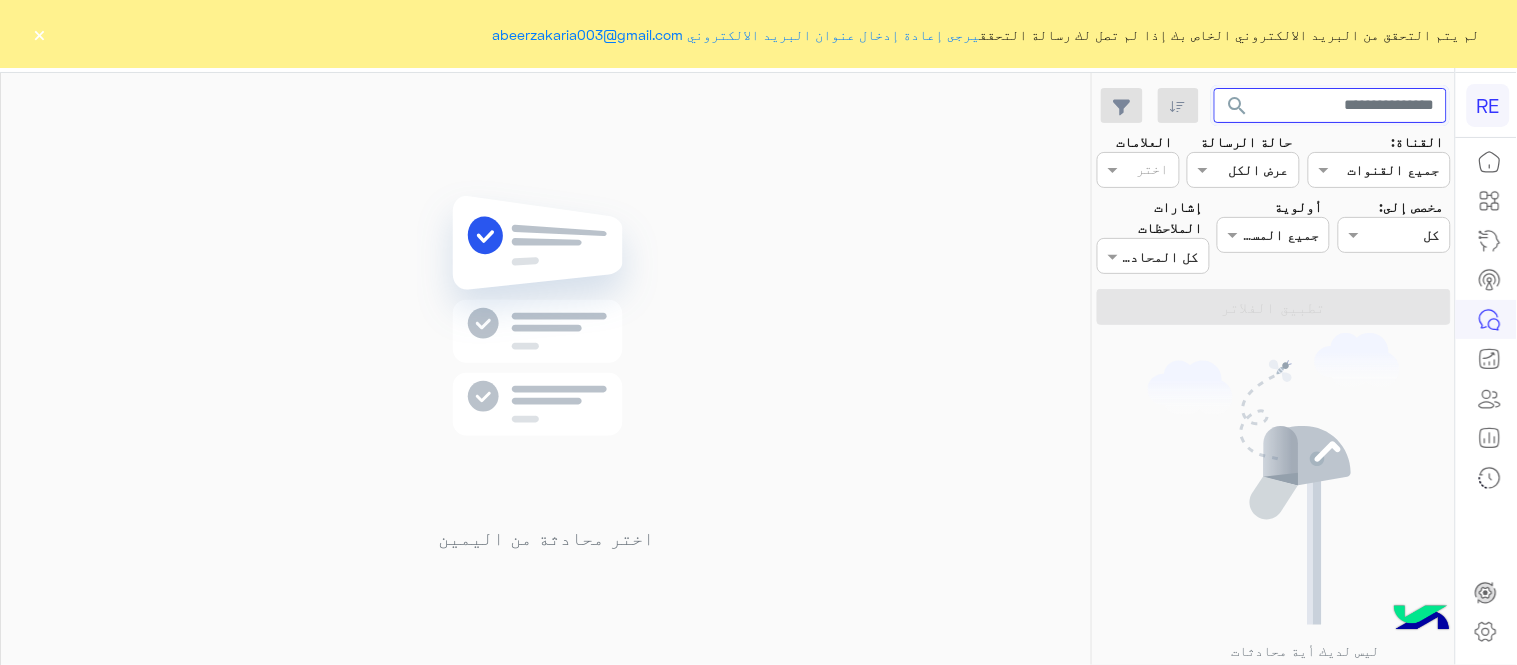 type 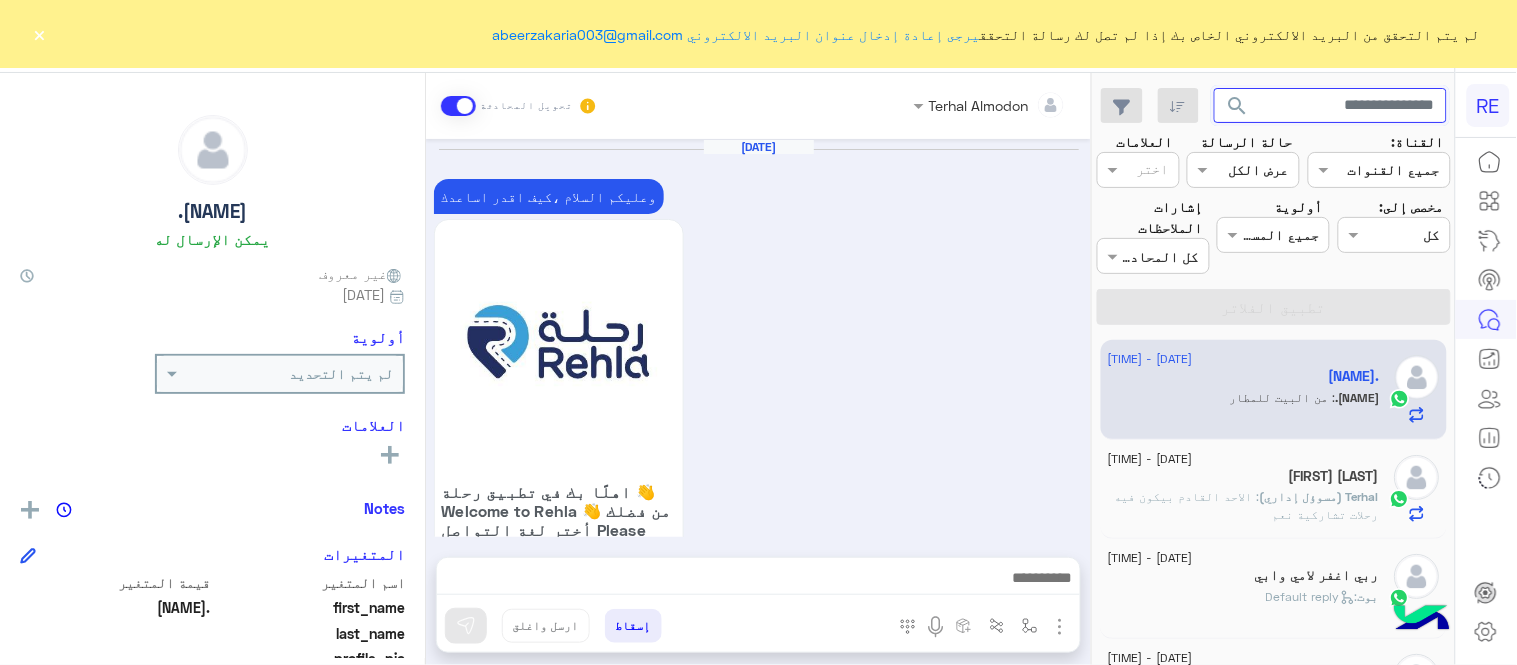 scroll, scrollTop: 668, scrollLeft: 0, axis: vertical 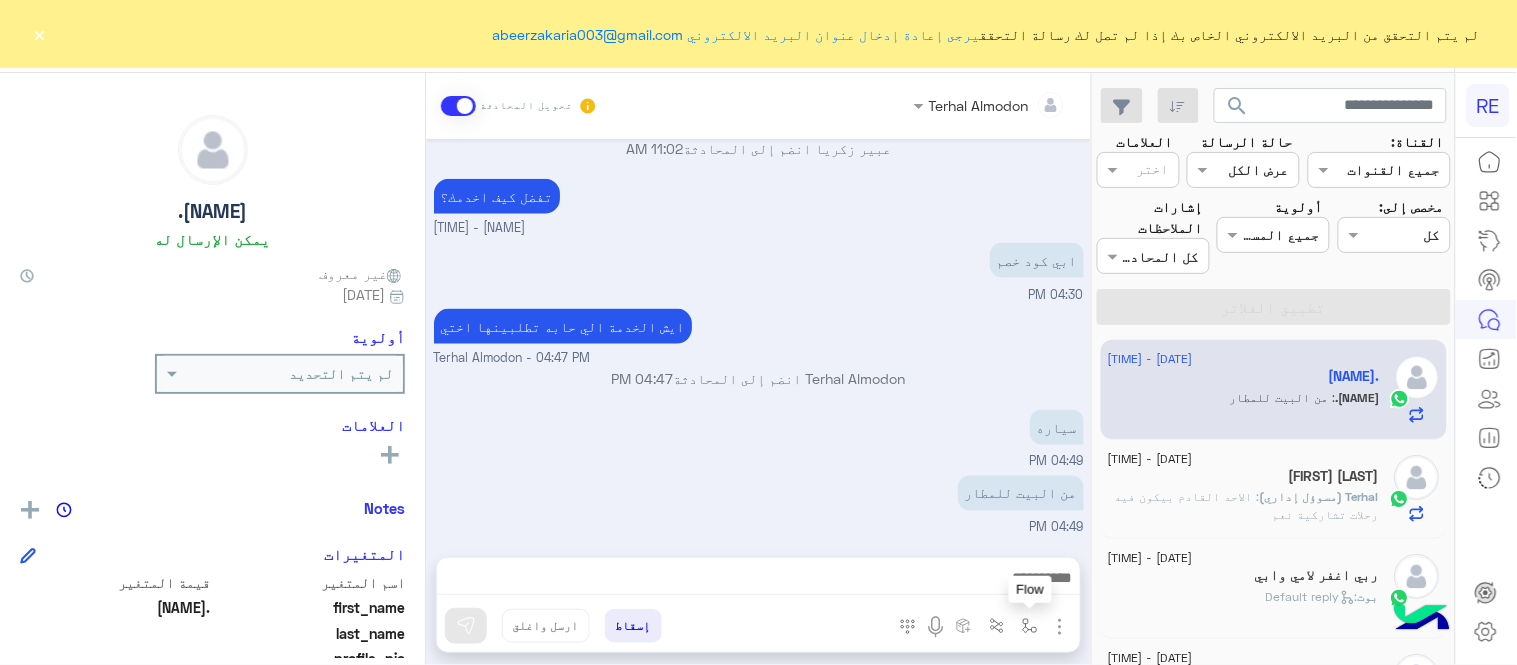 click at bounding box center [1030, 626] 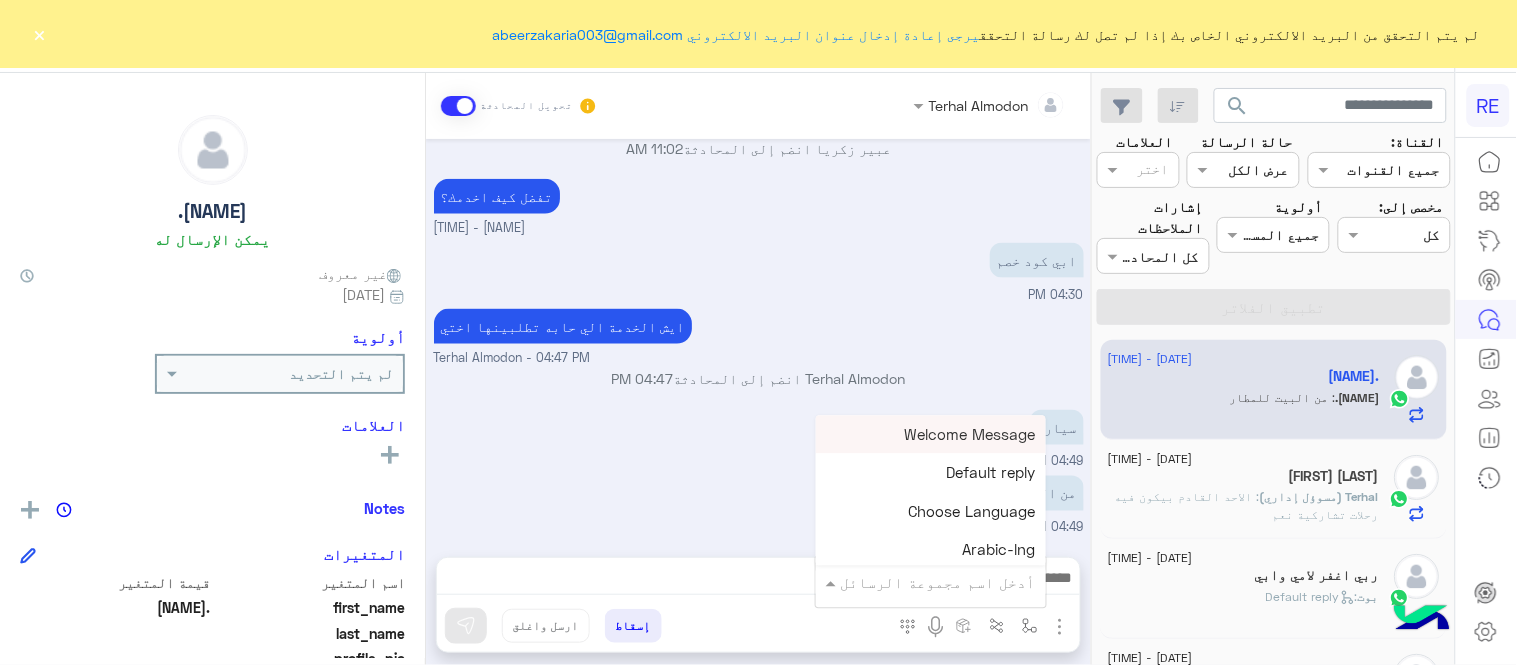 click at bounding box center [959, 582] 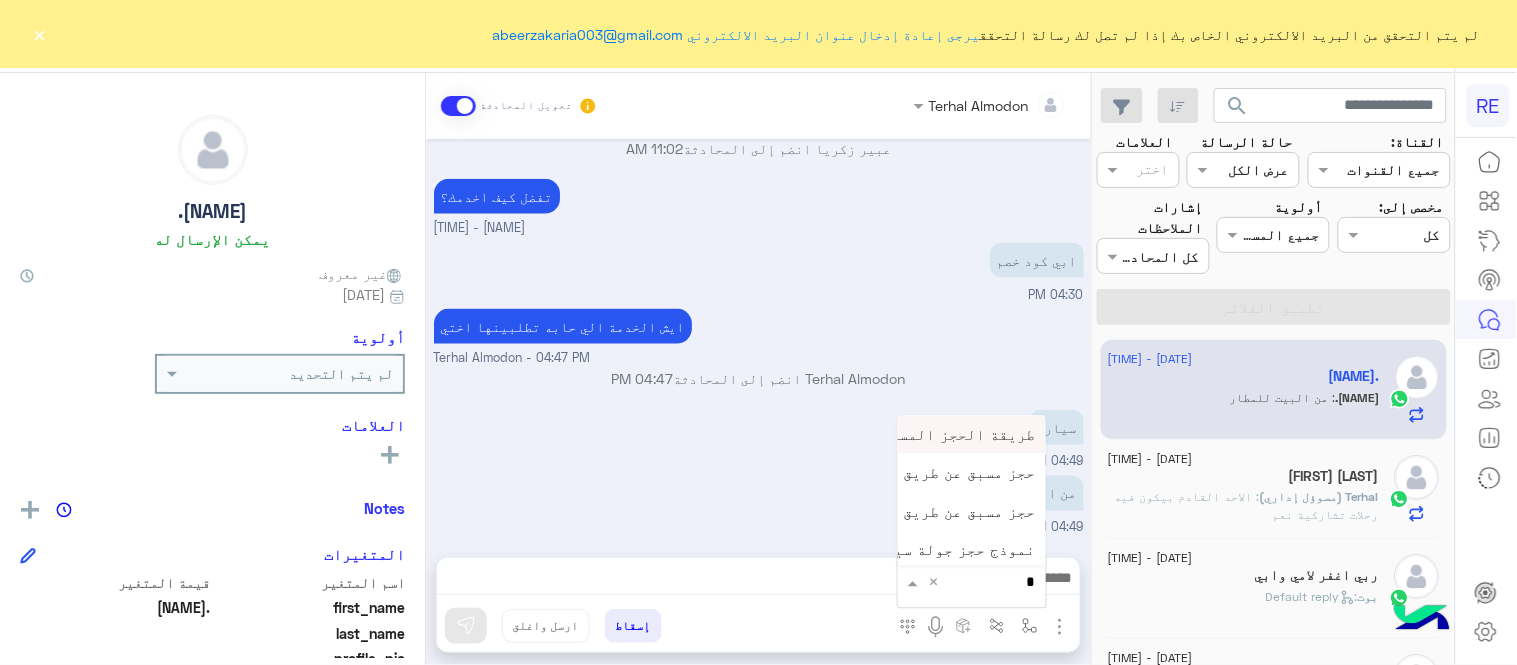 type on "**" 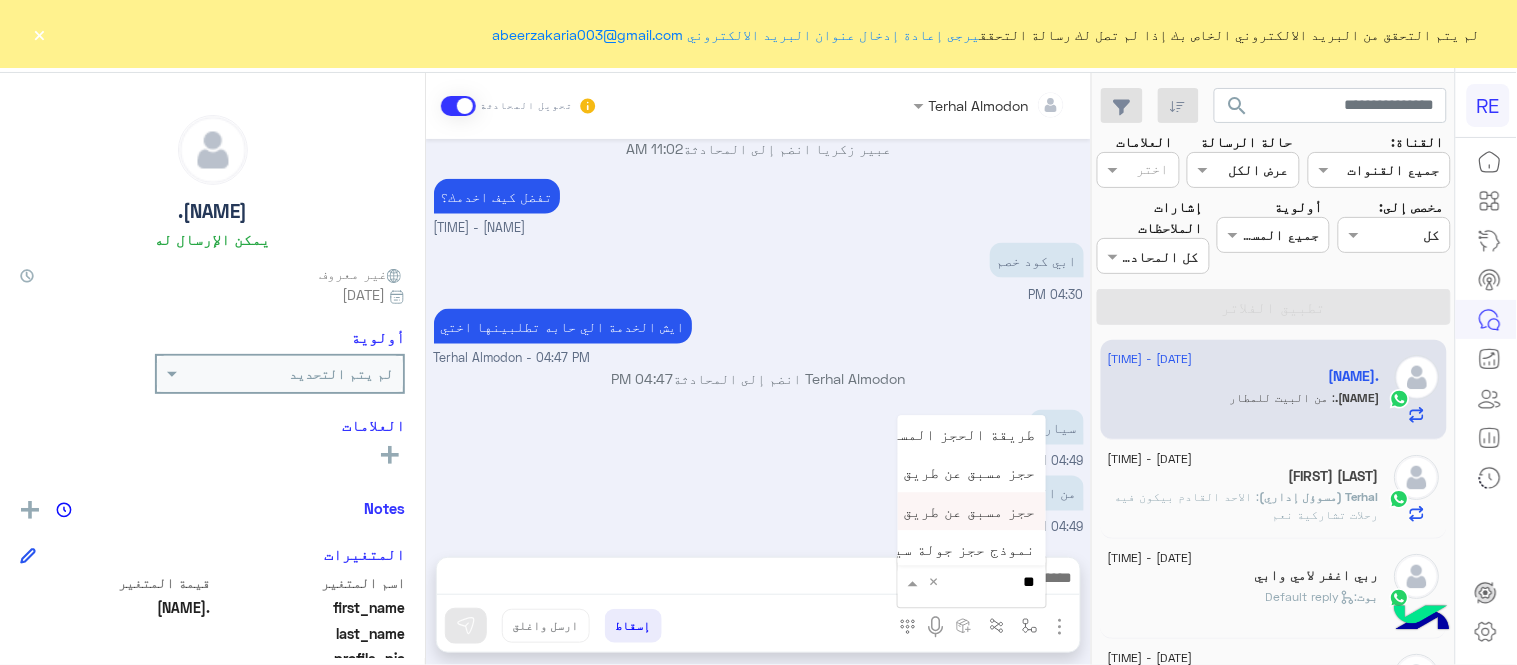 click on "حجز مسبق عن طريق التطبيق" at bounding box center (936, 511) 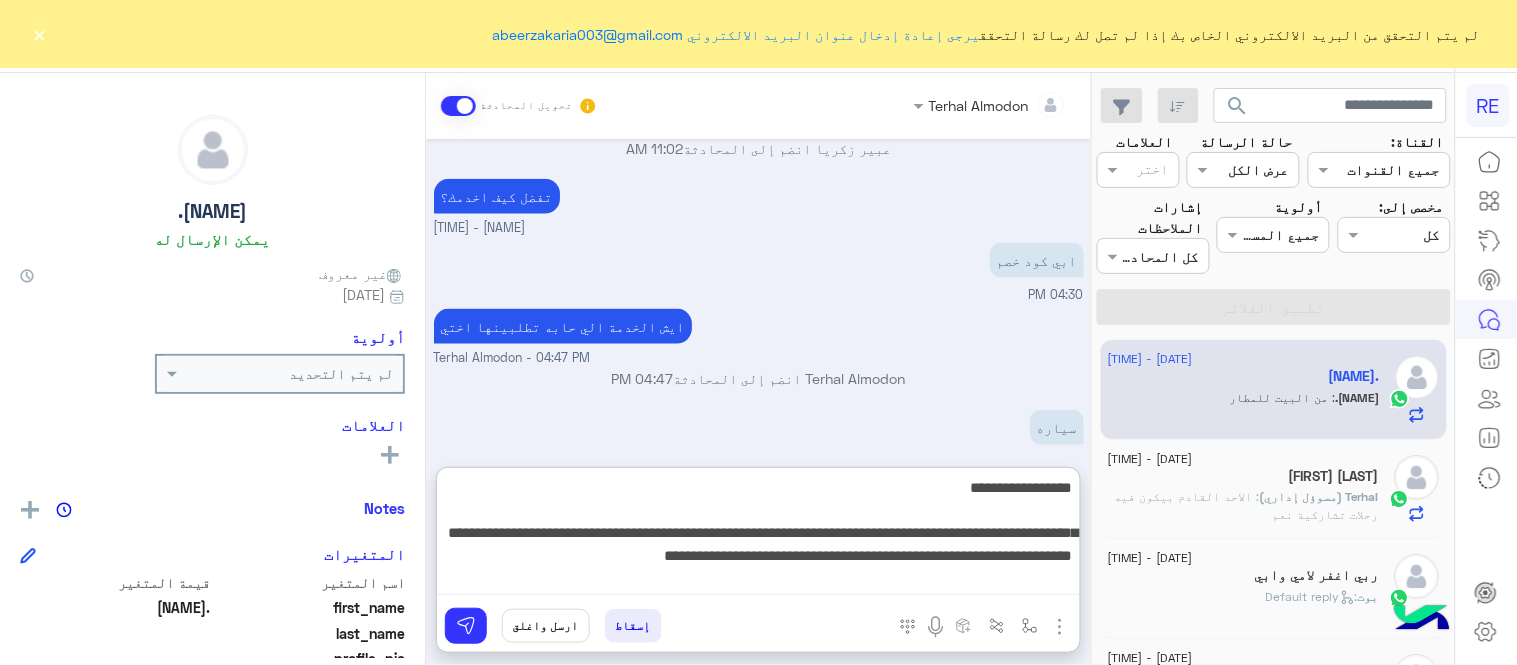 click on "**********" at bounding box center (758, 535) 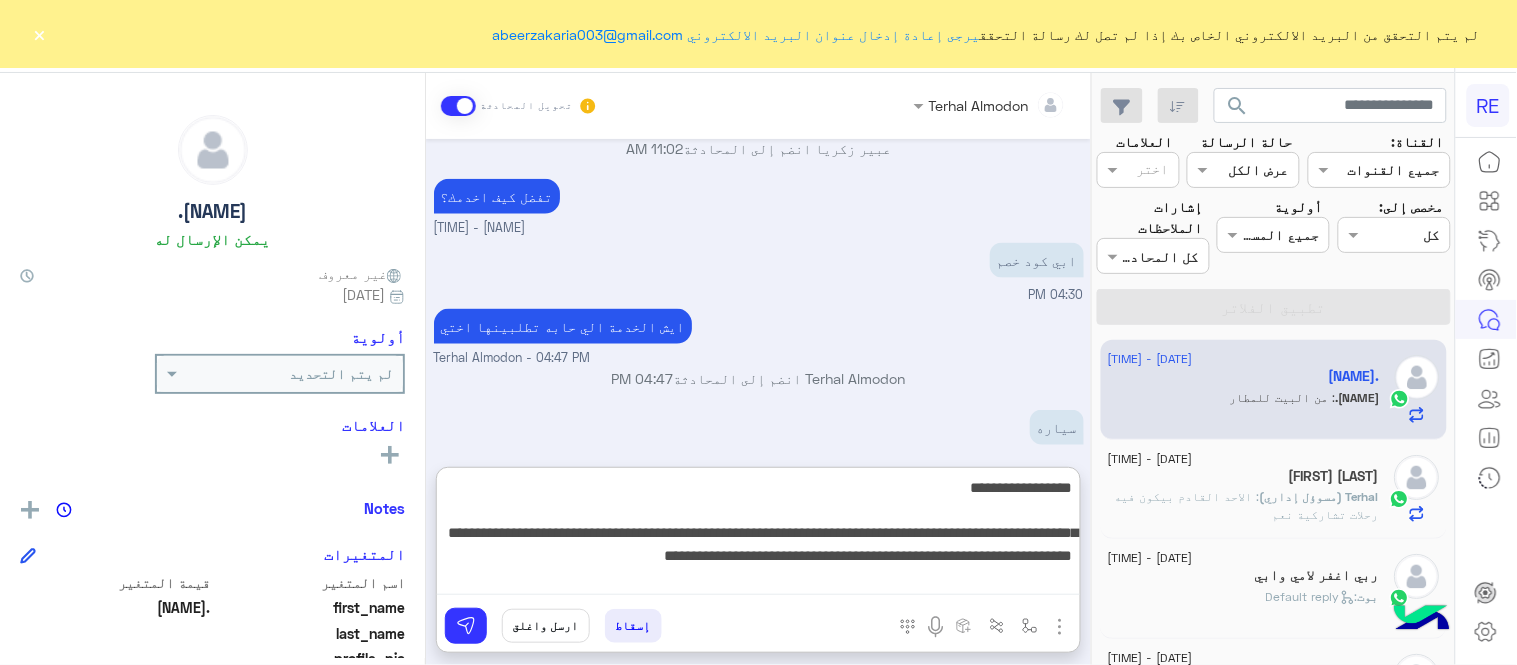 click on "**********" at bounding box center [758, 535] 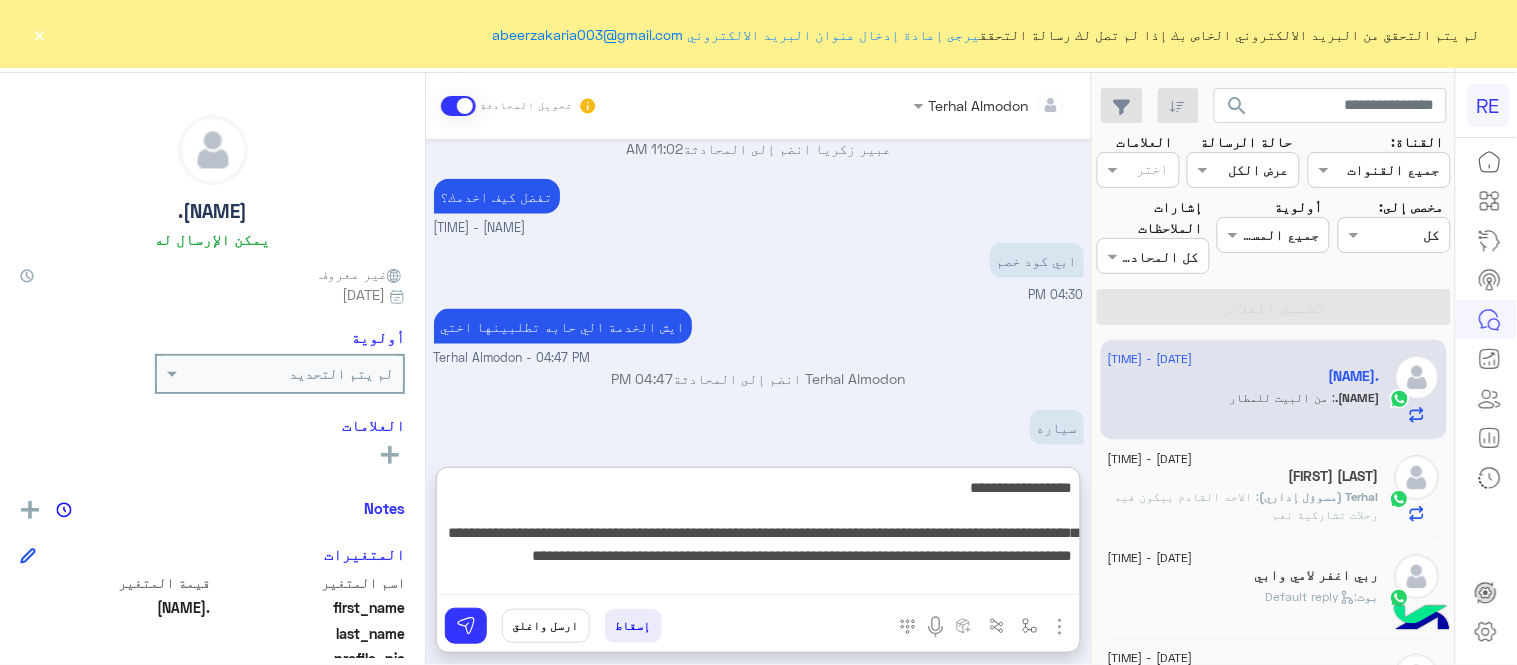 type on "**********" 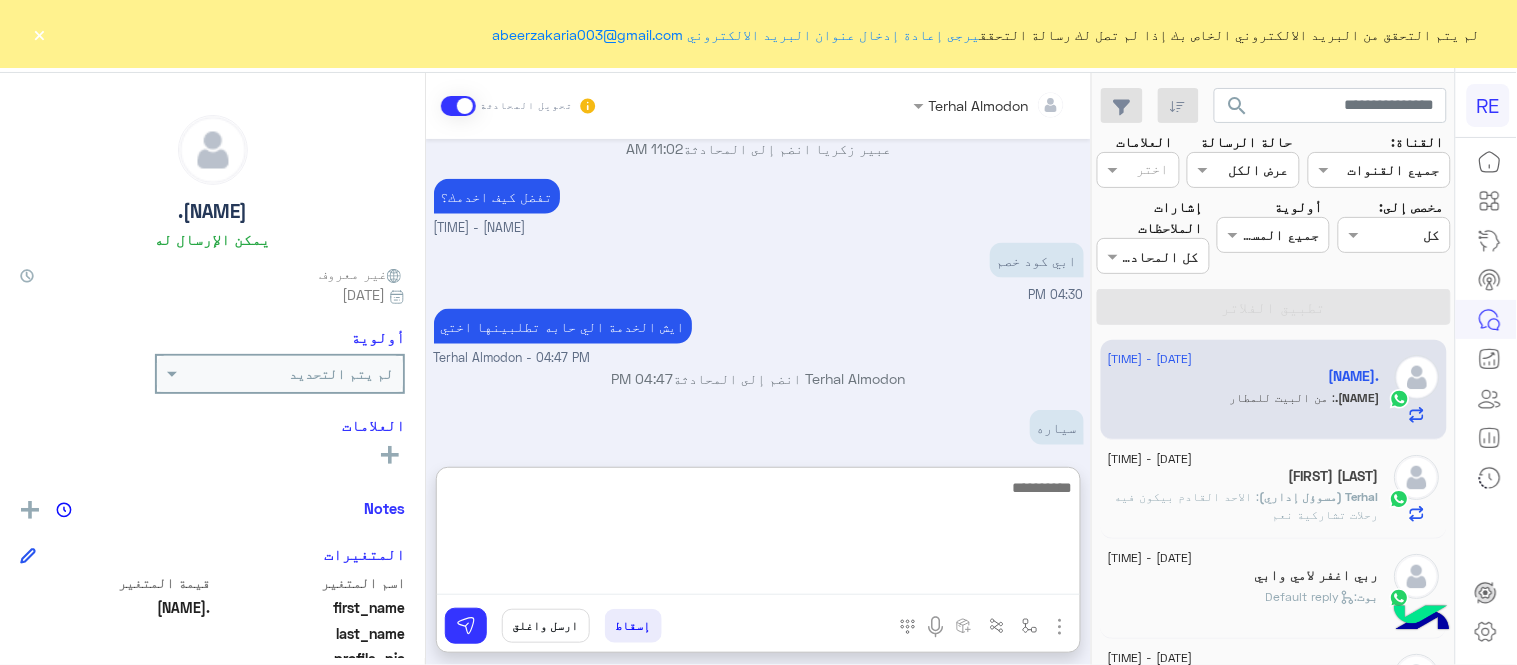 scroll, scrollTop: 927, scrollLeft: 0, axis: vertical 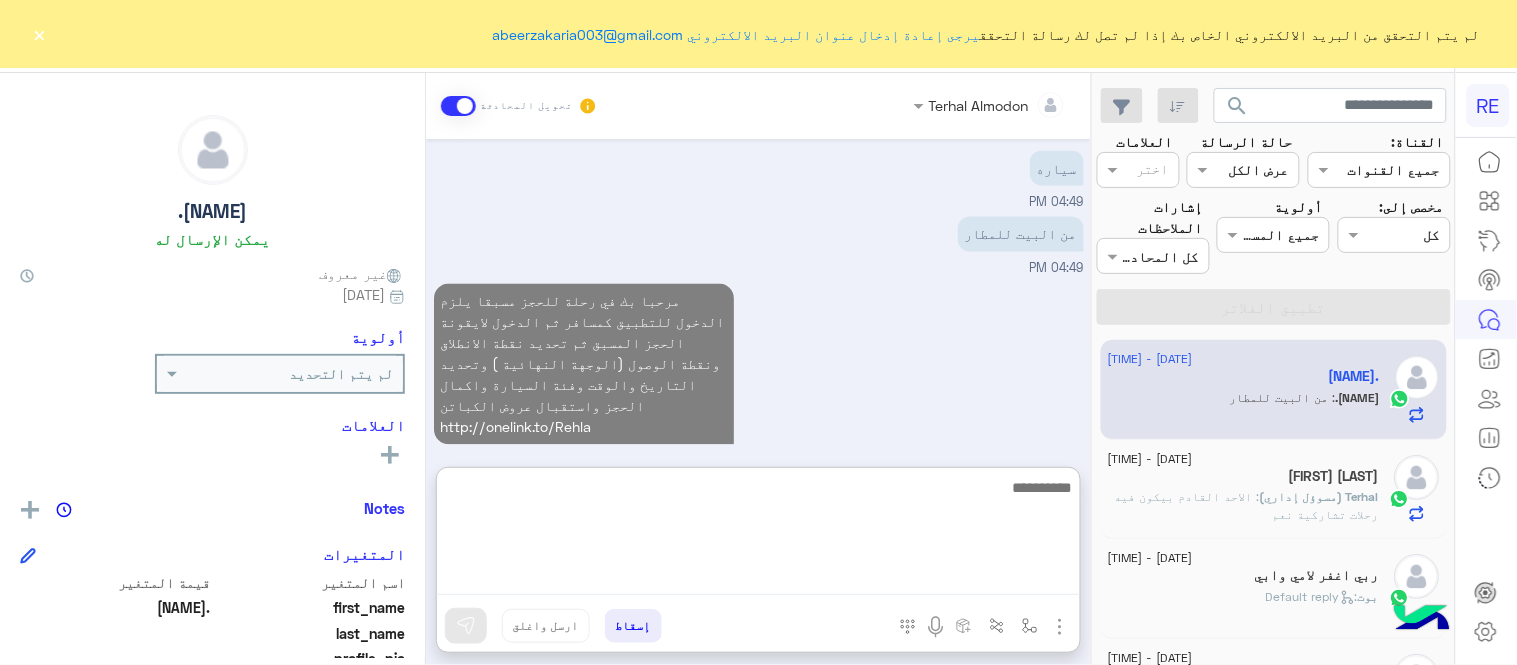 type 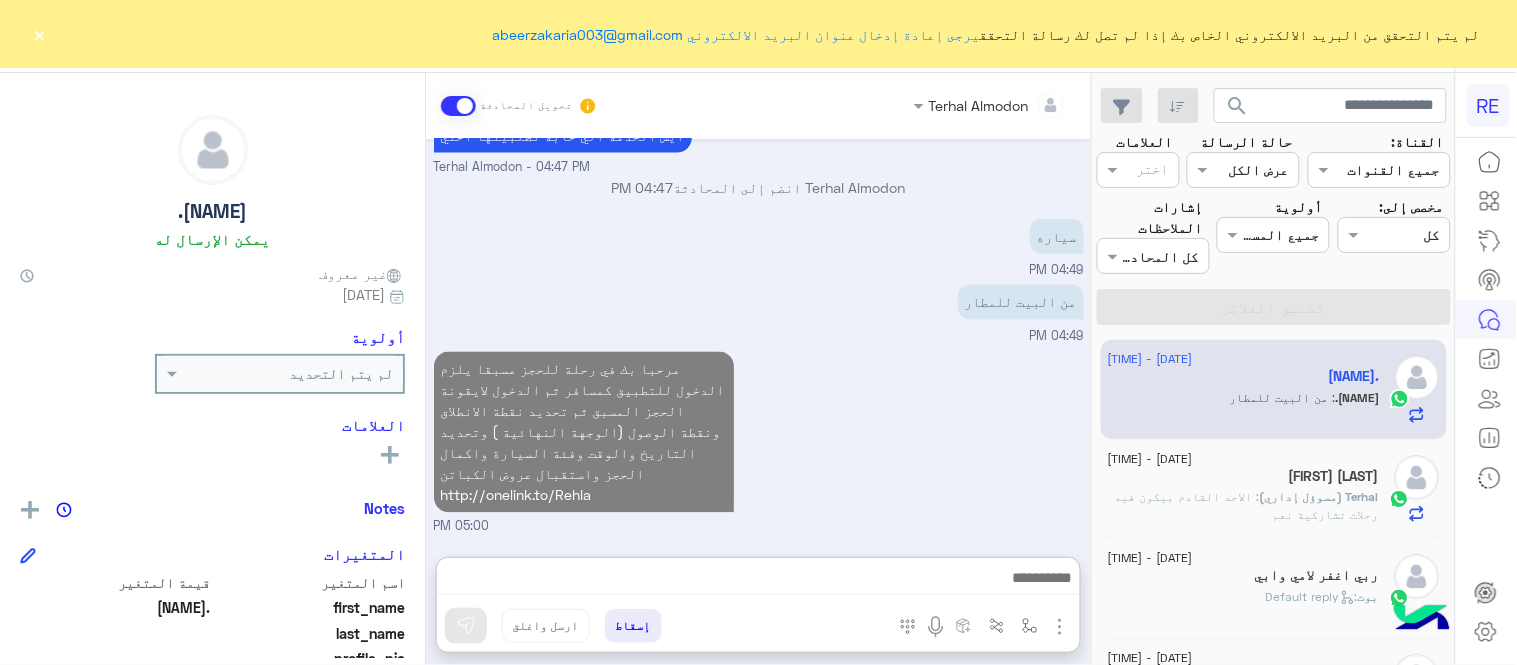 scroll, scrollTop: 872, scrollLeft: 0, axis: vertical 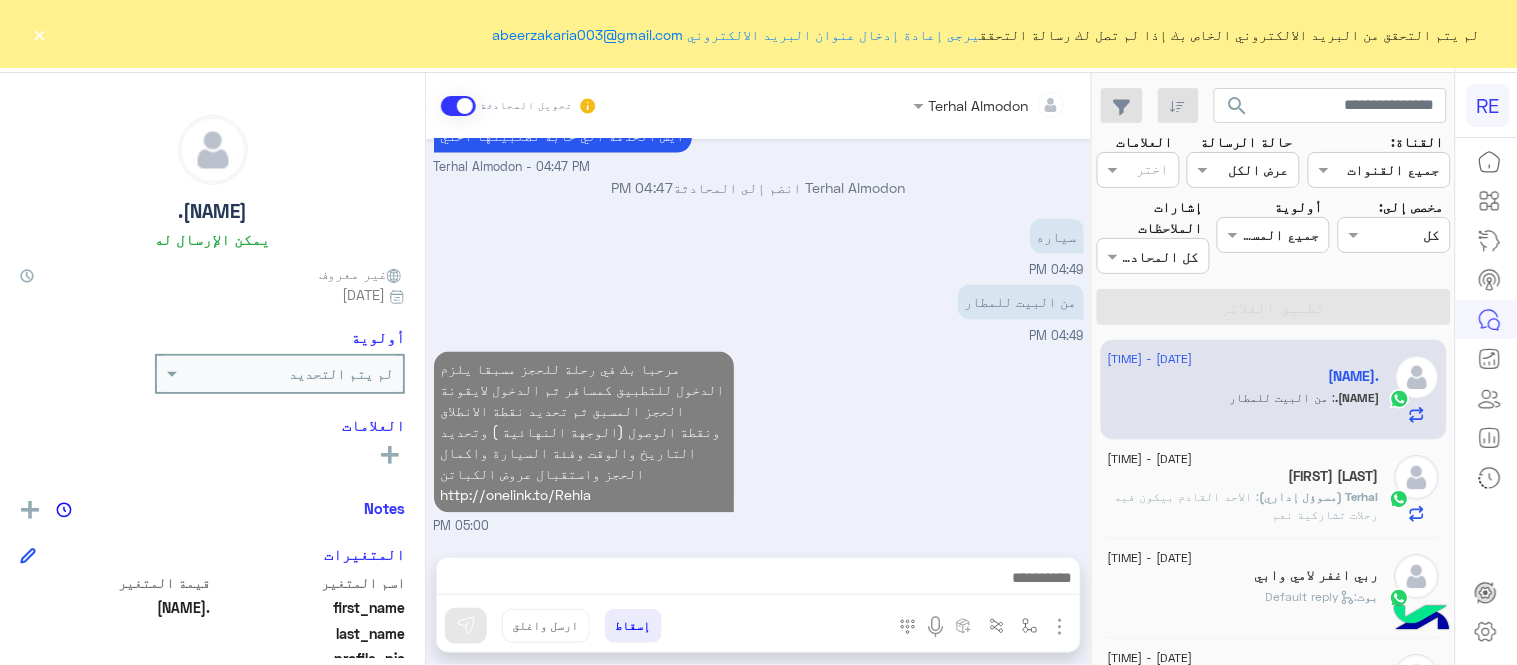 click on "3 August - 4:46 PM" 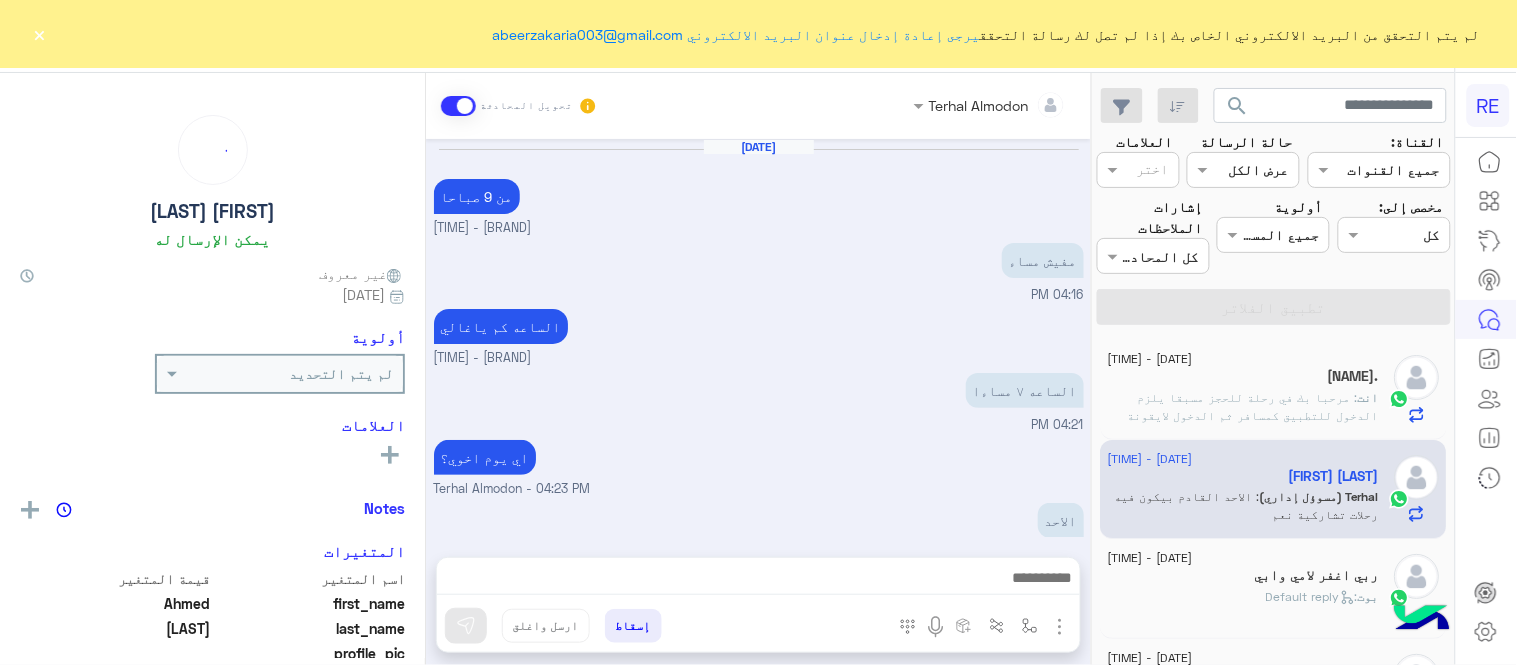 scroll, scrollTop: 291, scrollLeft: 0, axis: vertical 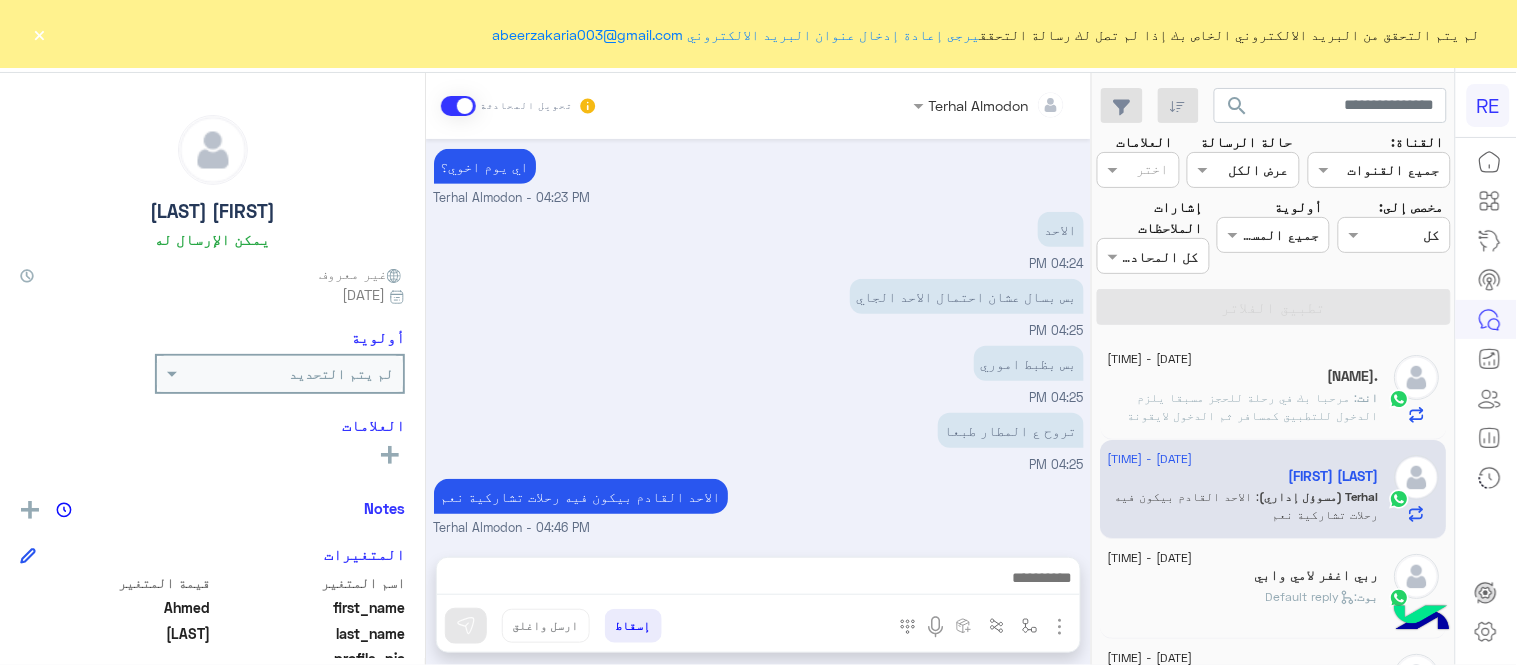 click on "×" 